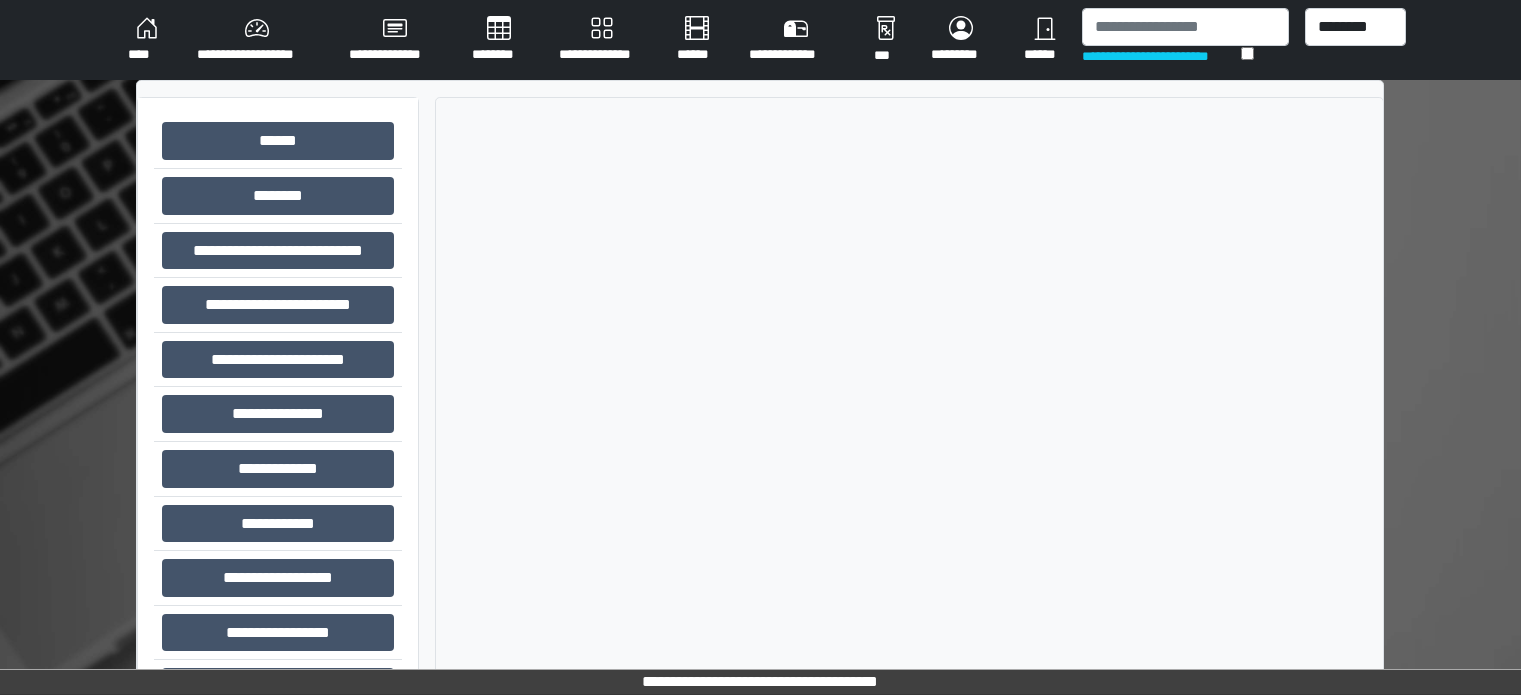 scroll, scrollTop: 0, scrollLeft: 0, axis: both 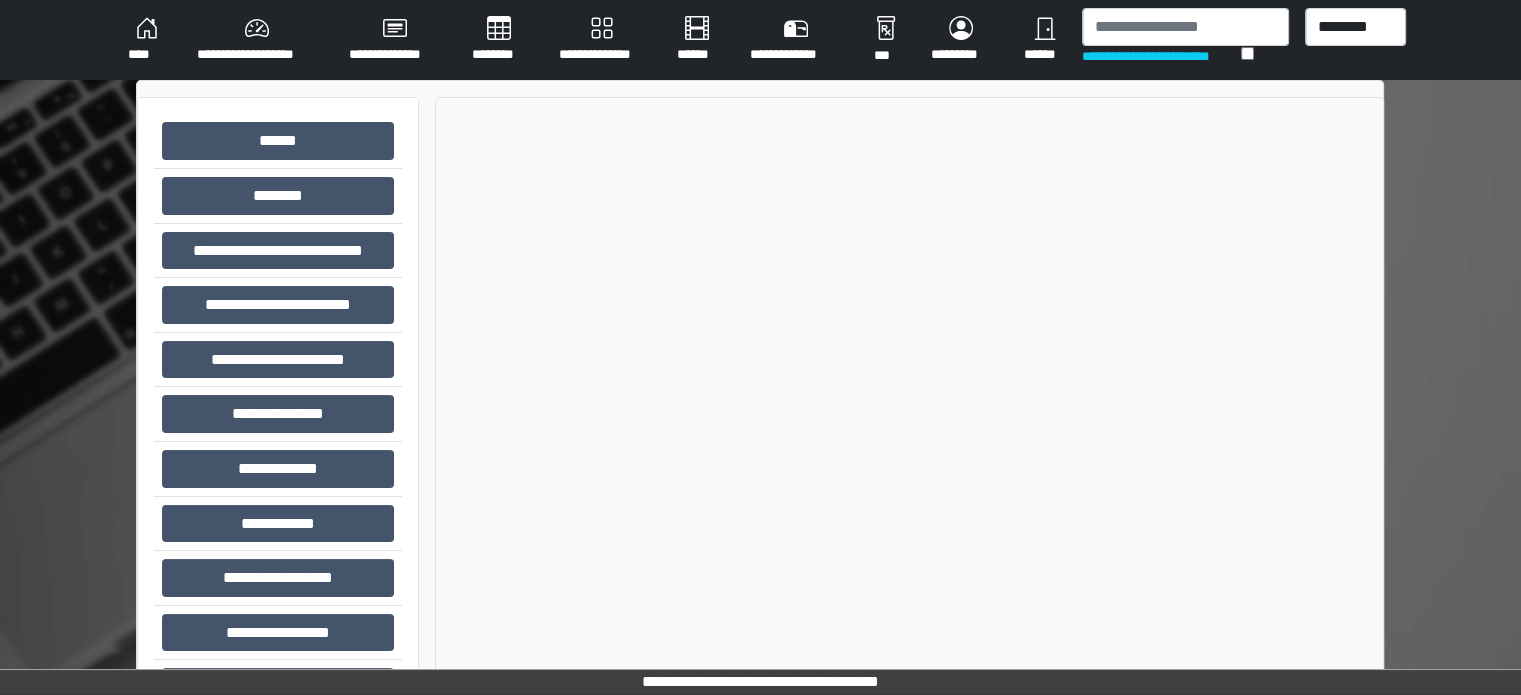 click at bounding box center [1185, 27] 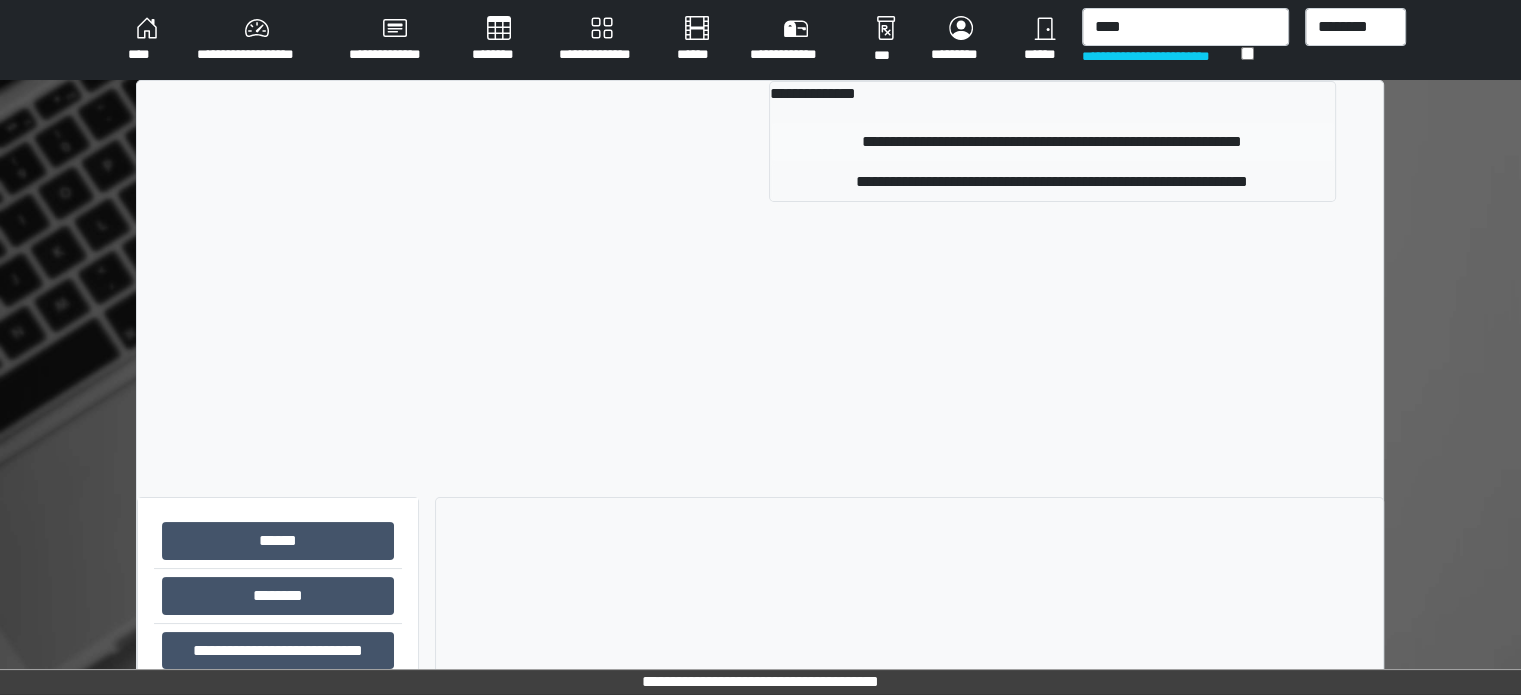 type on "****" 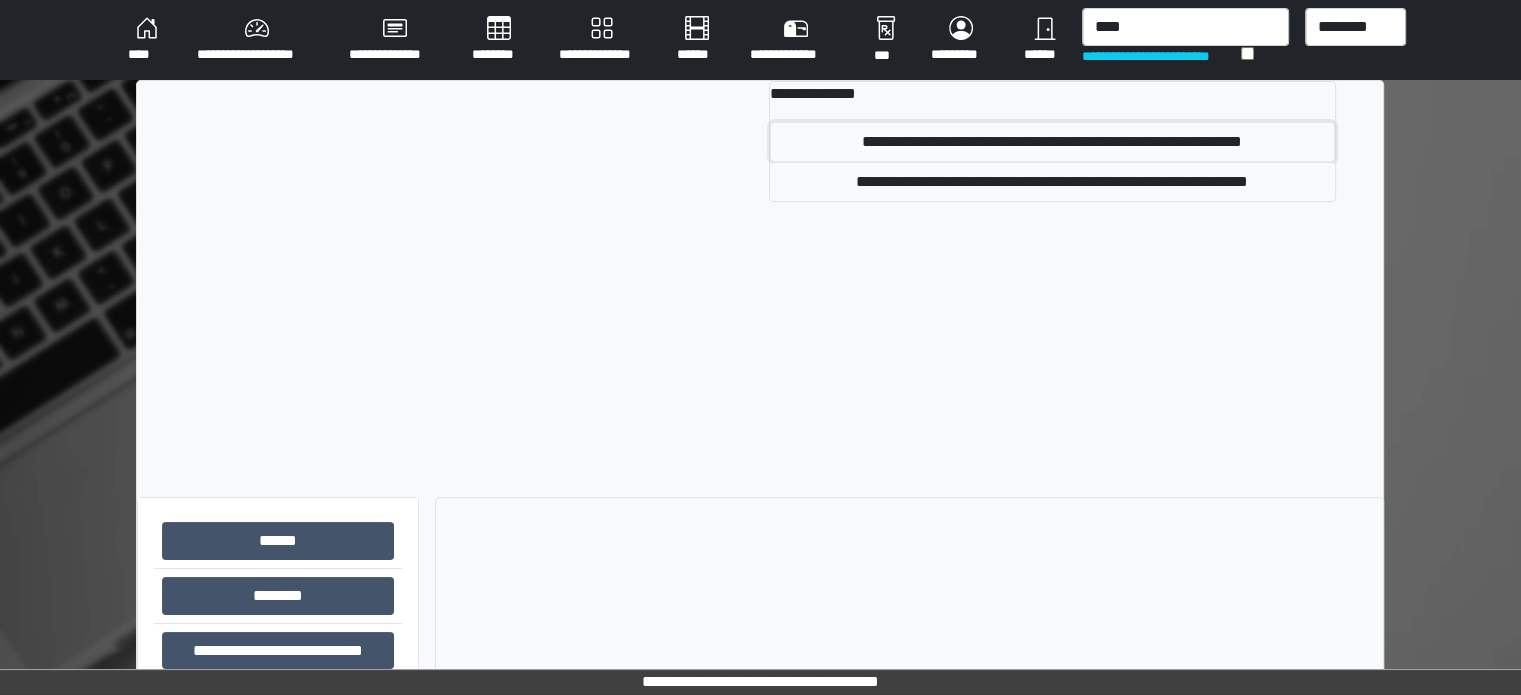 click on "**********" at bounding box center [1052, 142] 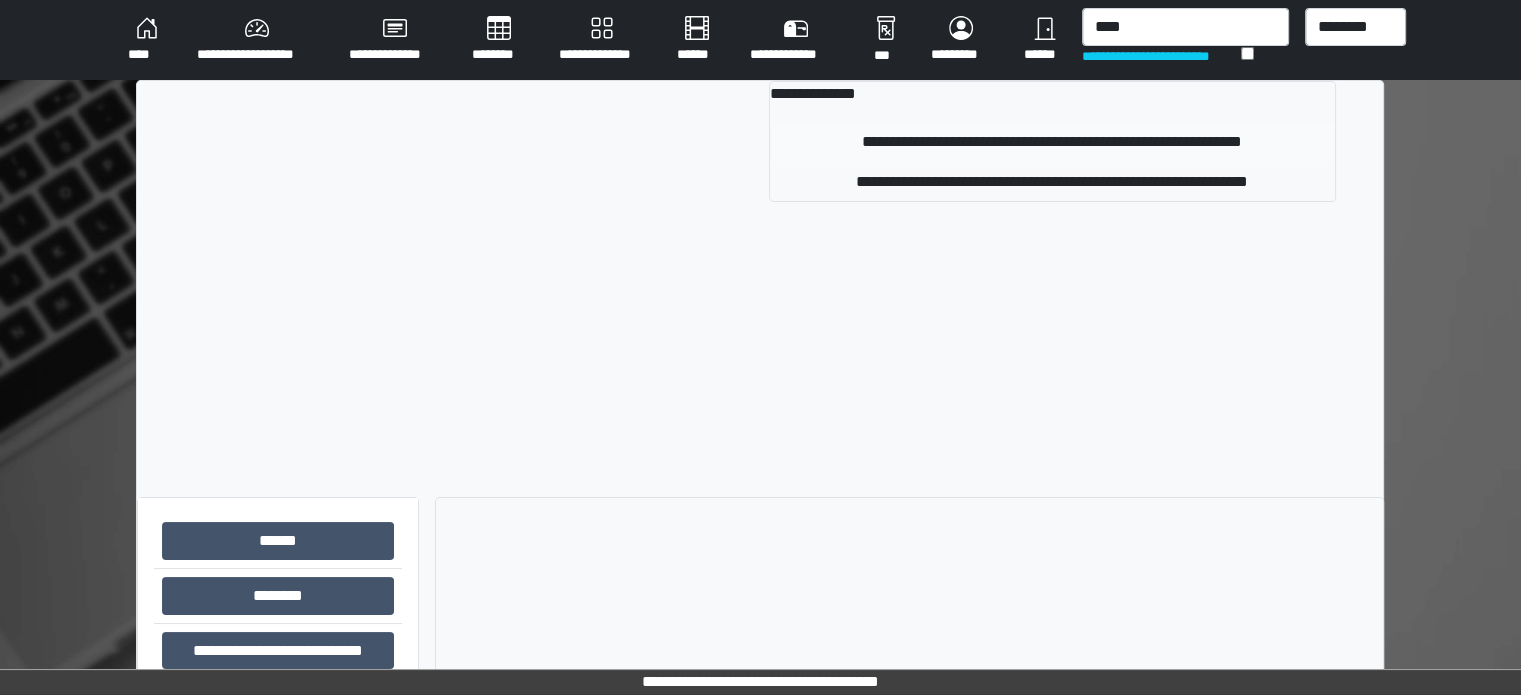 type 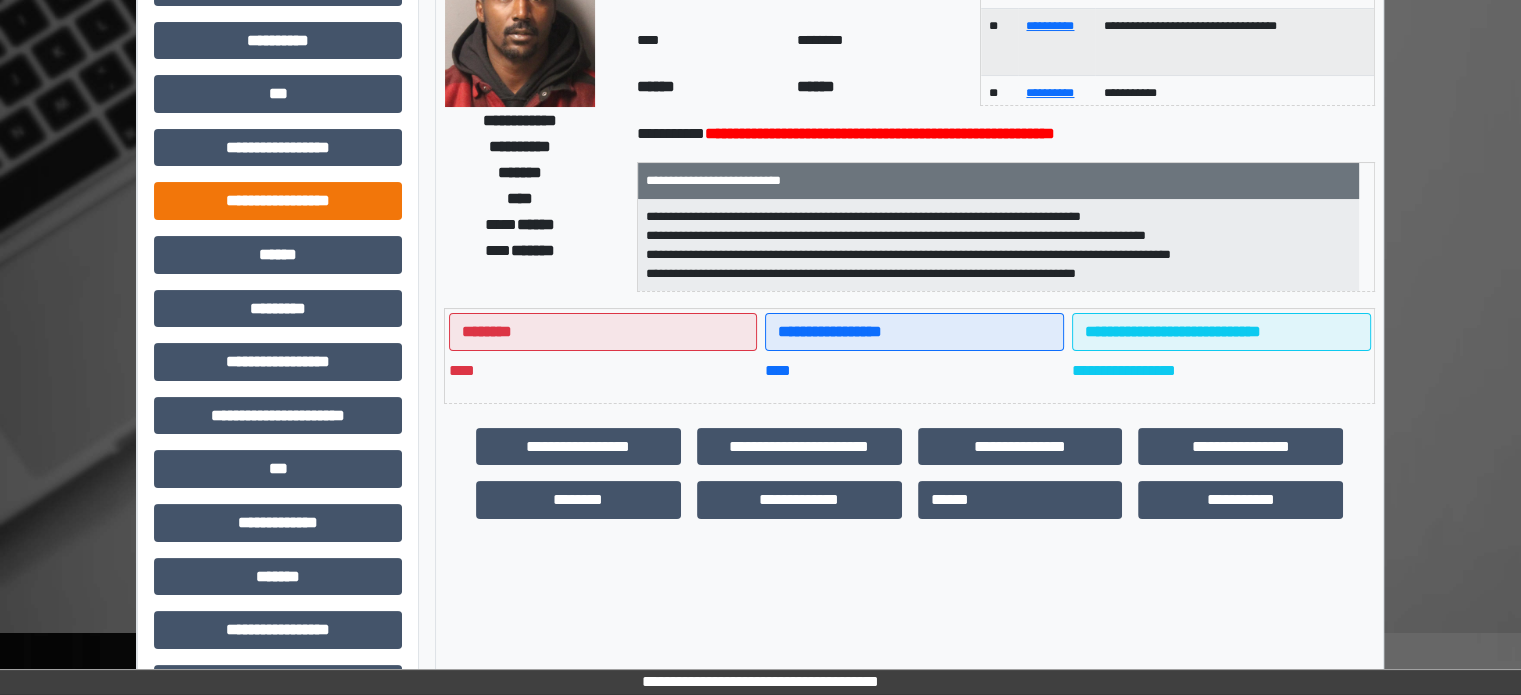 scroll, scrollTop: 0, scrollLeft: 0, axis: both 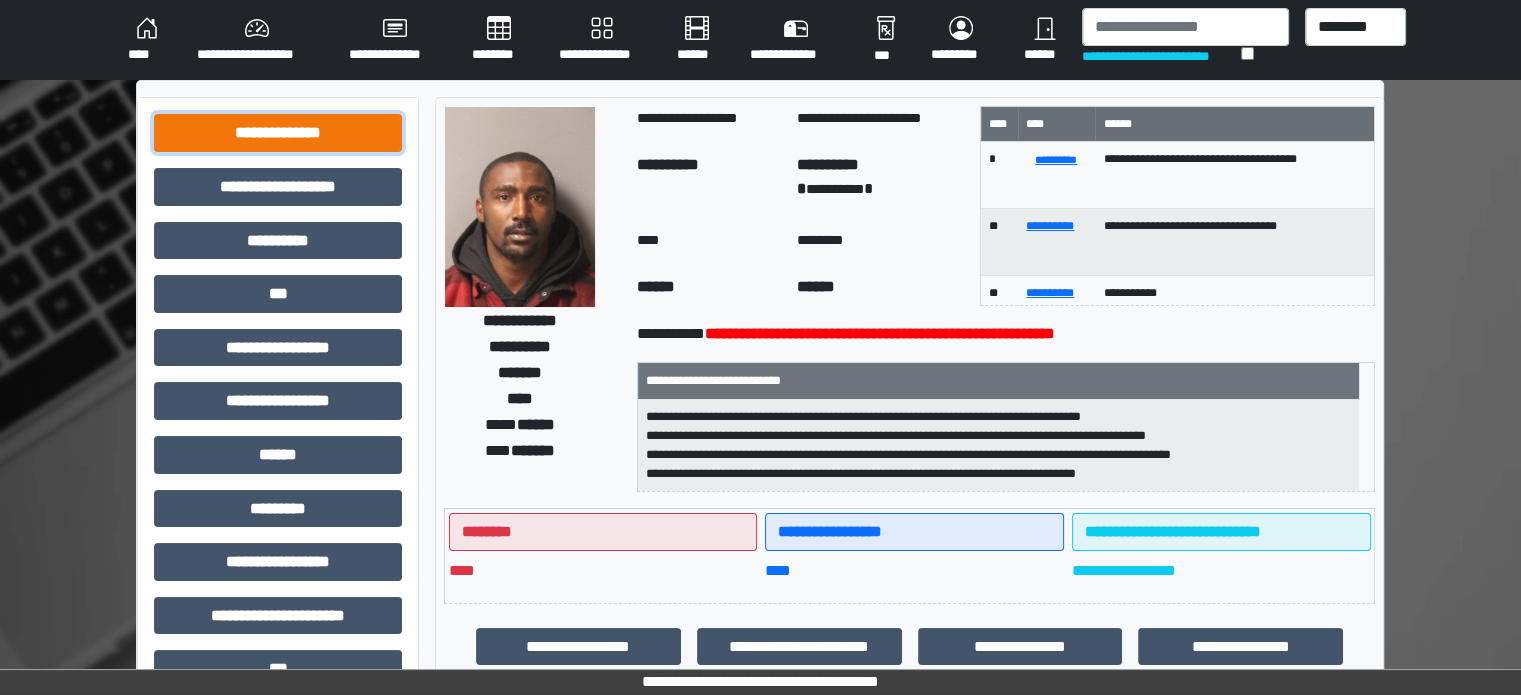 click on "**********" at bounding box center [278, 133] 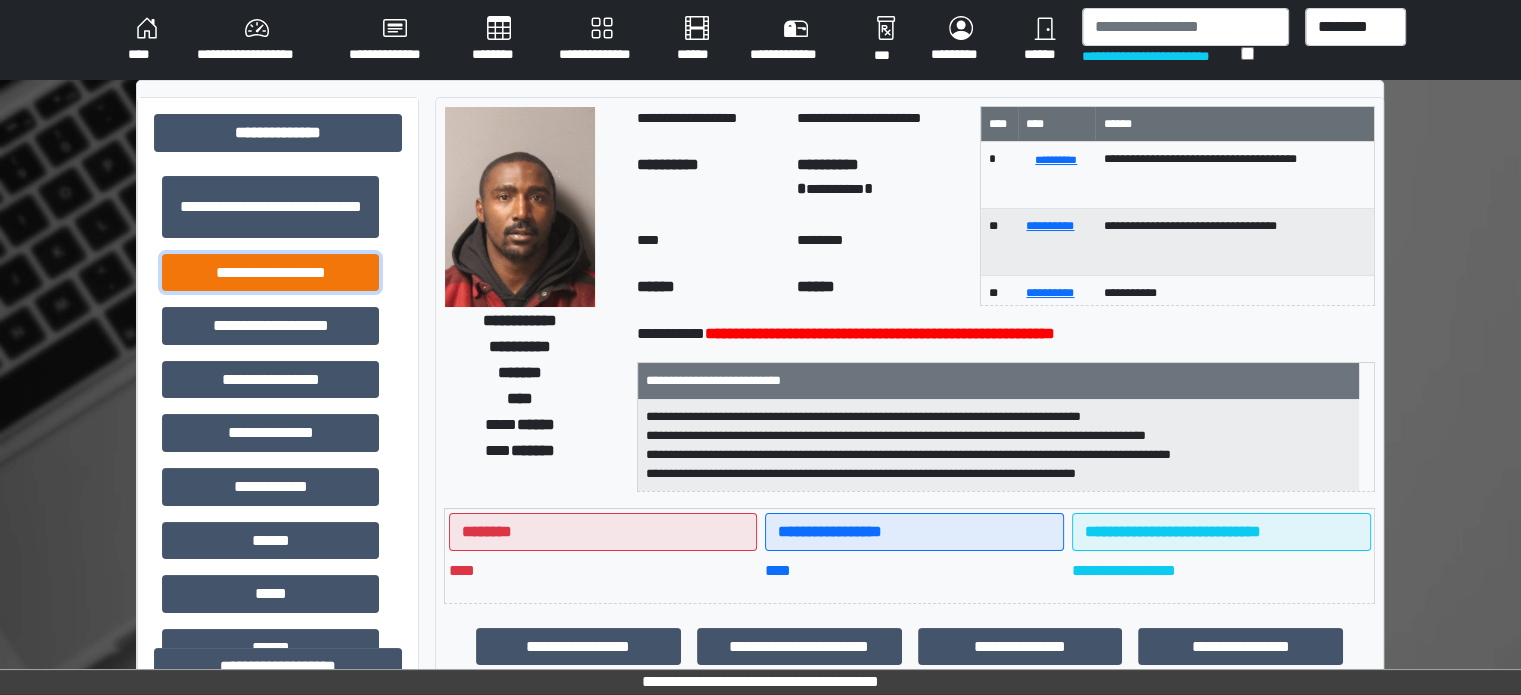 click on "**********" at bounding box center (270, 273) 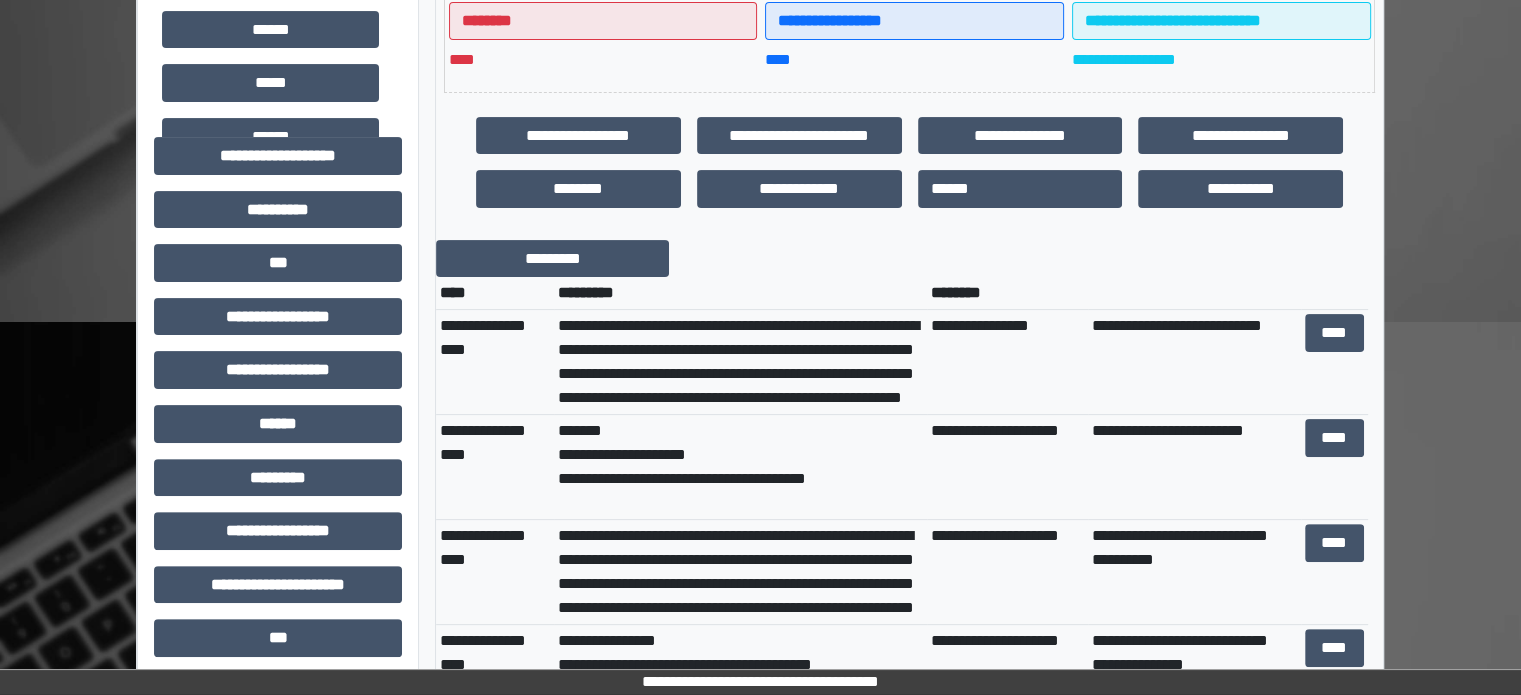 scroll, scrollTop: 600, scrollLeft: 0, axis: vertical 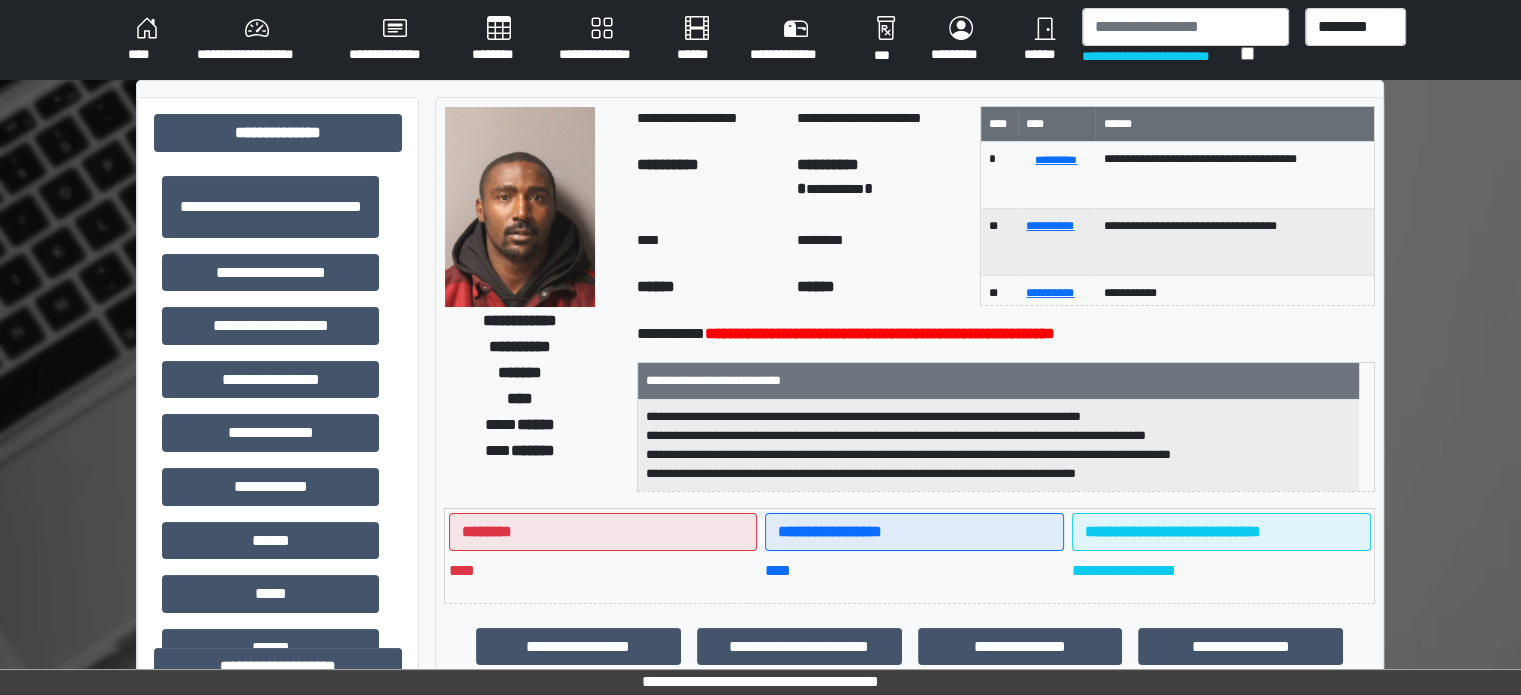 click on "**********" at bounding box center [257, 40] 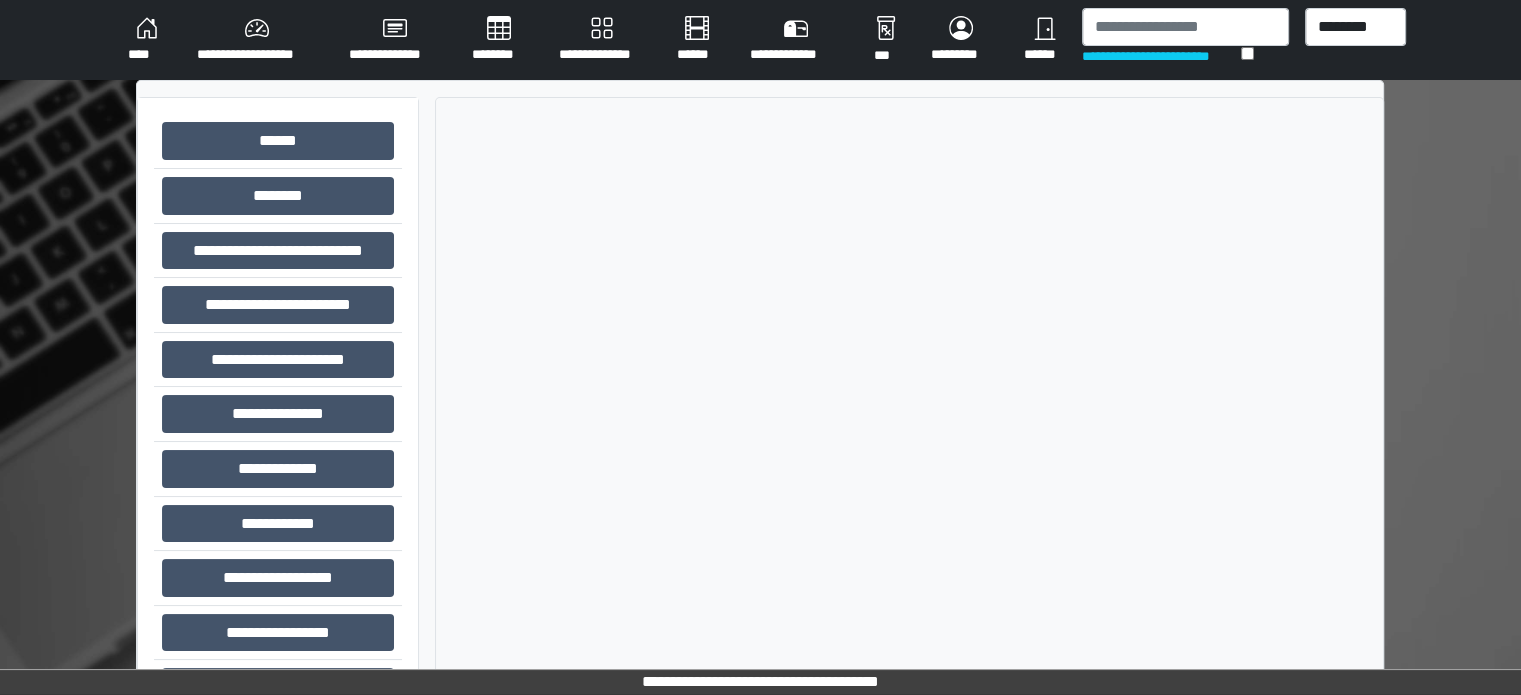 click on "**********" at bounding box center [257, 40] 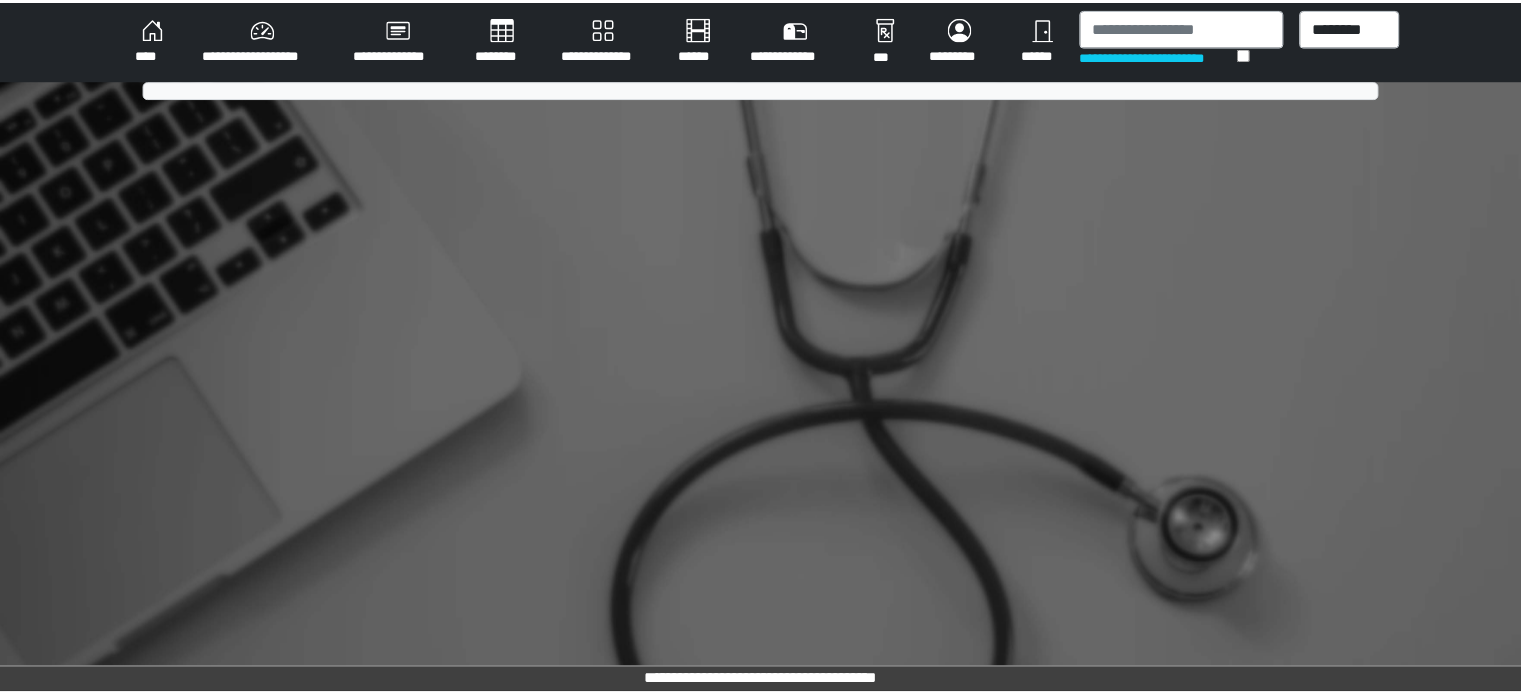 scroll, scrollTop: 0, scrollLeft: 0, axis: both 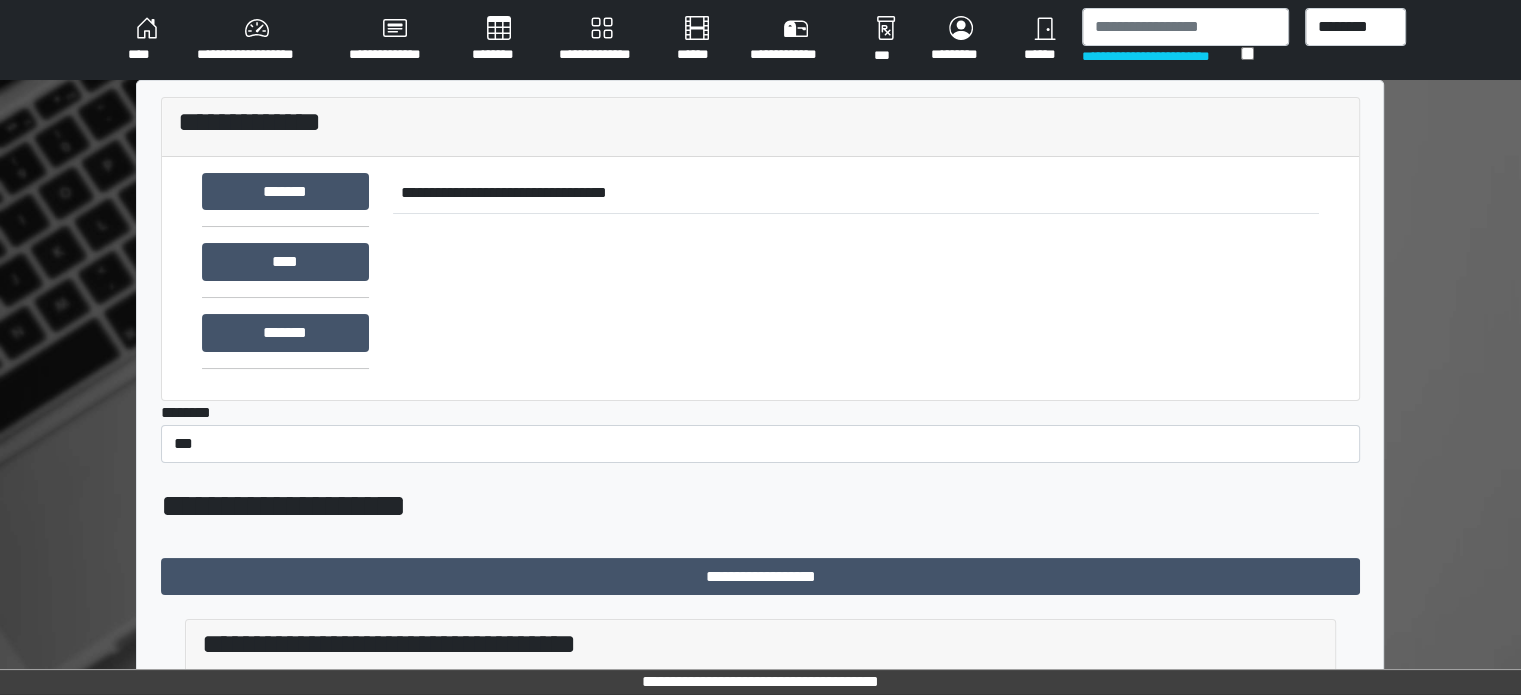 click on "****" at bounding box center [146, 40] 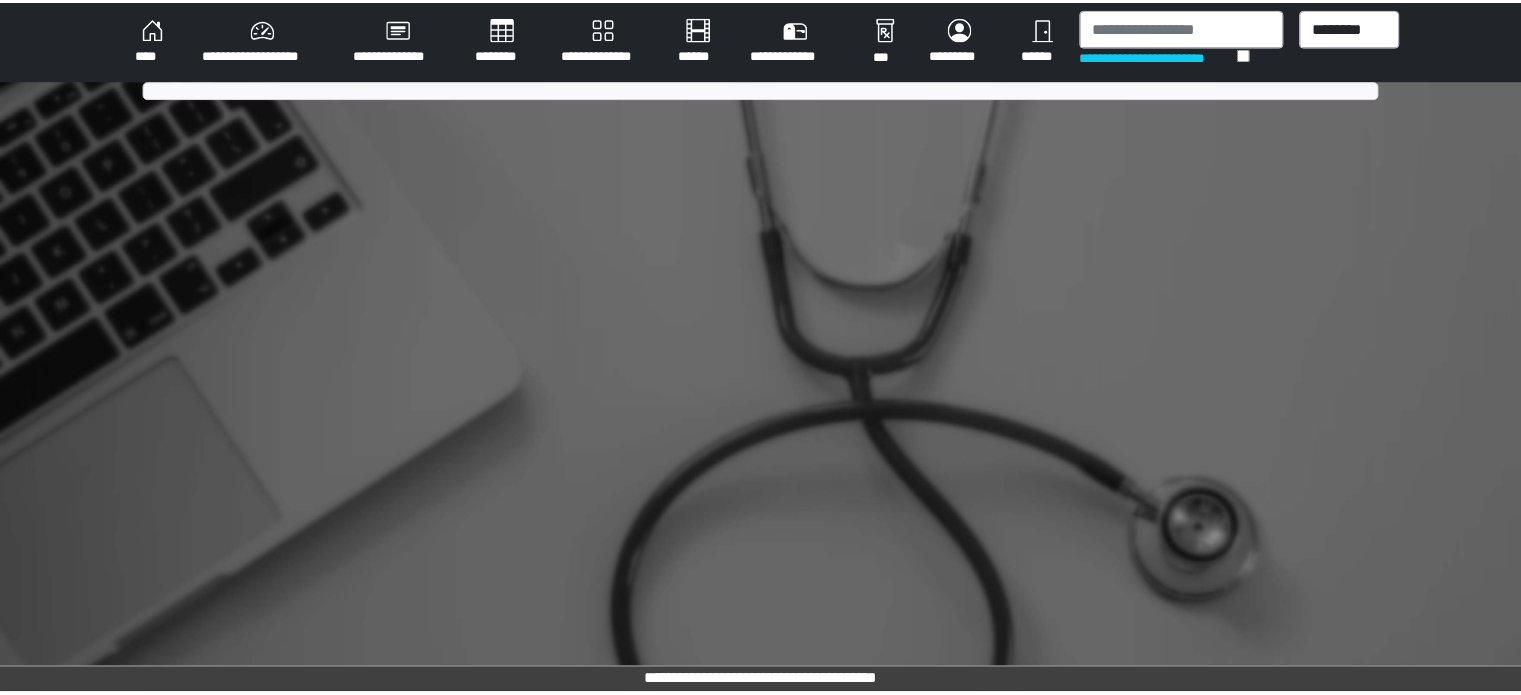 scroll, scrollTop: 0, scrollLeft: 0, axis: both 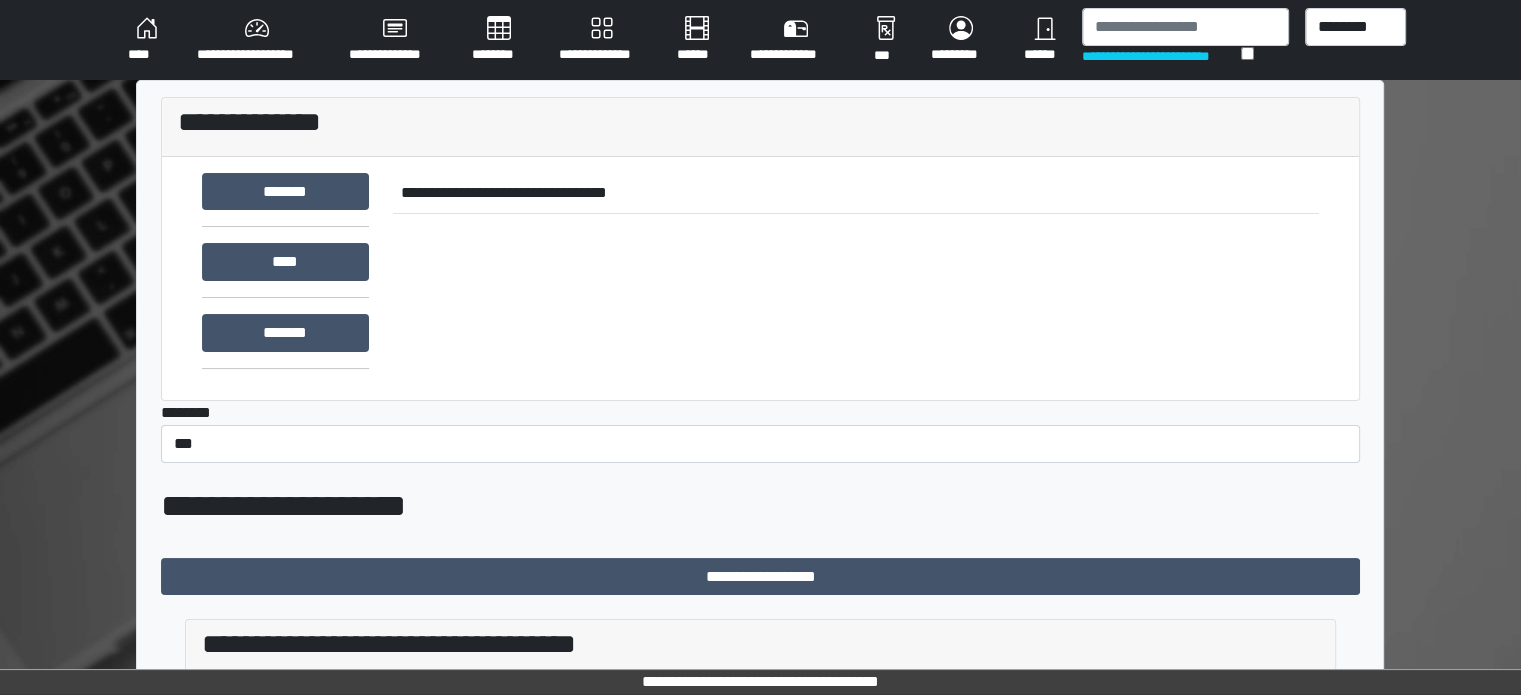click on "****" at bounding box center (146, 40) 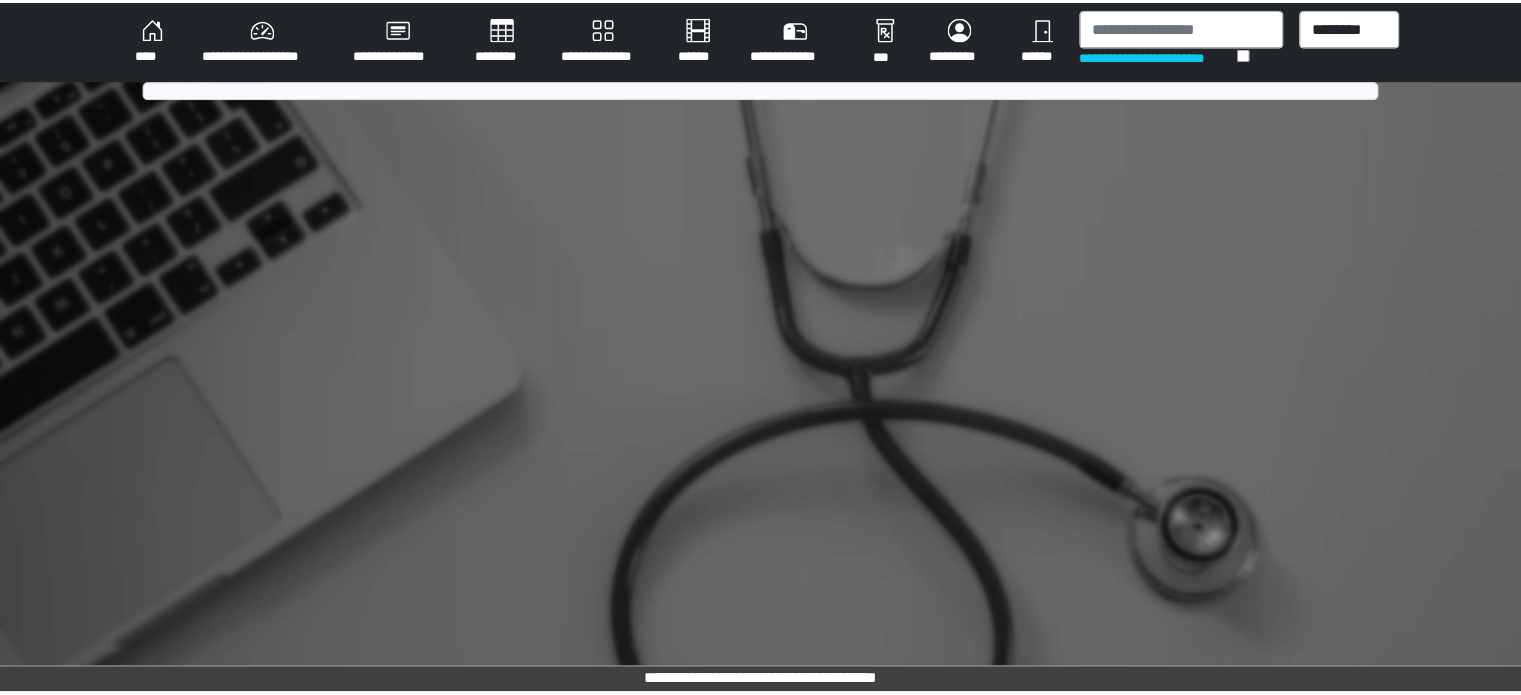 scroll, scrollTop: 0, scrollLeft: 0, axis: both 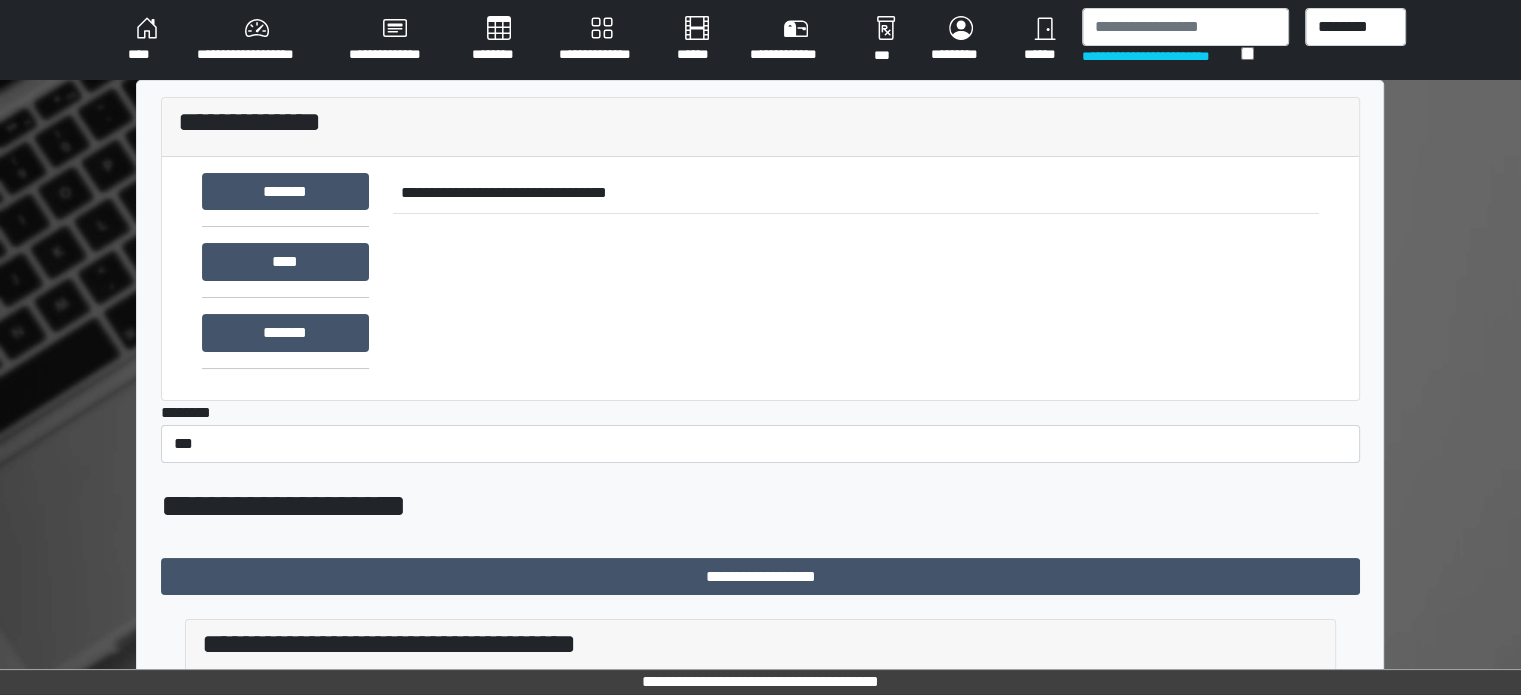 click on "**********" at bounding box center [257, 40] 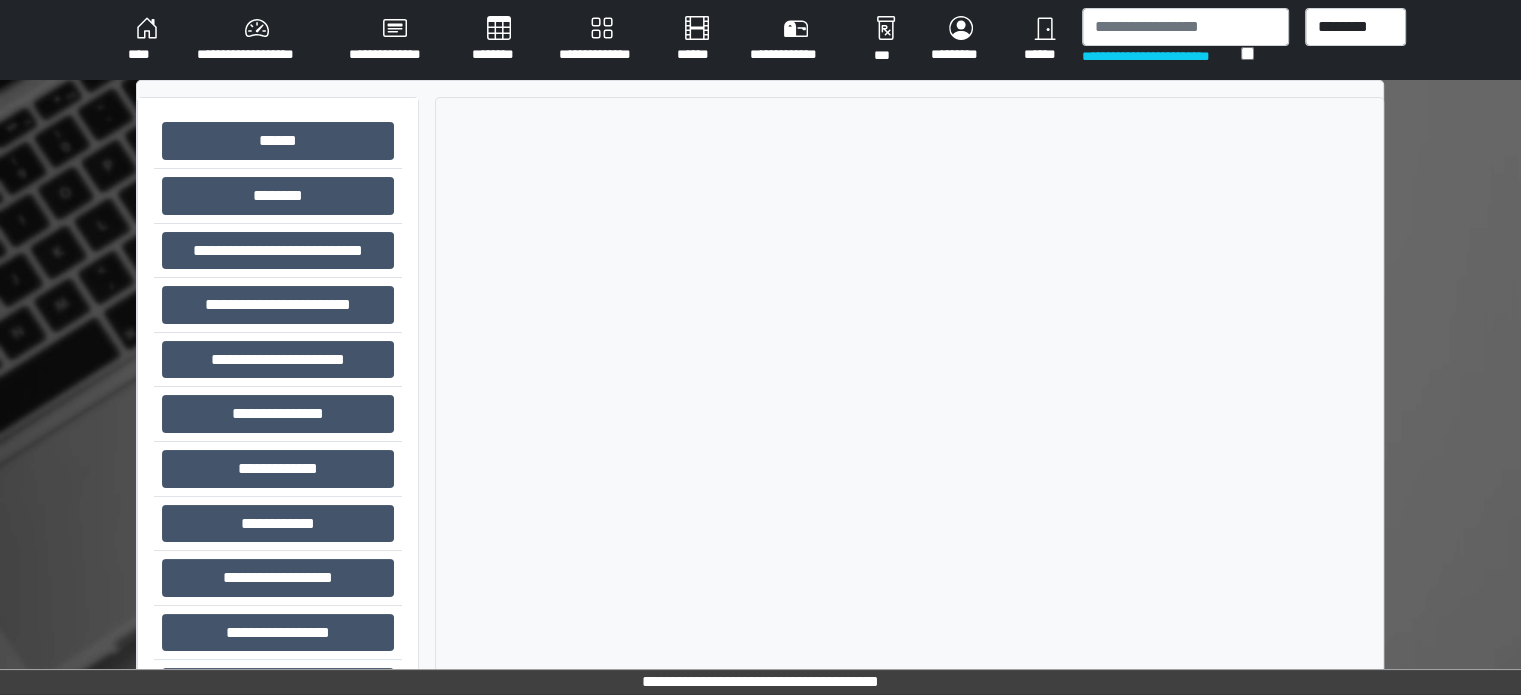 click on "****" at bounding box center (146, 40) 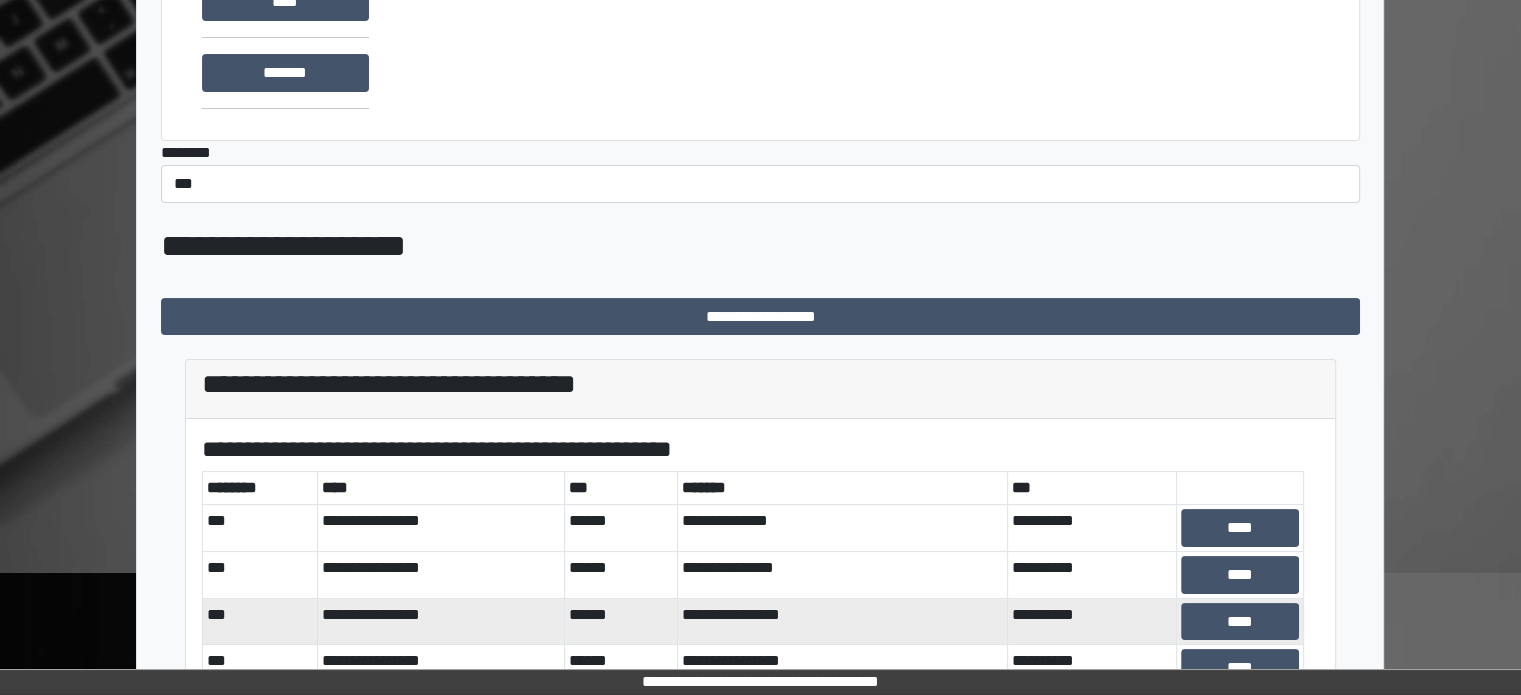 scroll, scrollTop: 500, scrollLeft: 0, axis: vertical 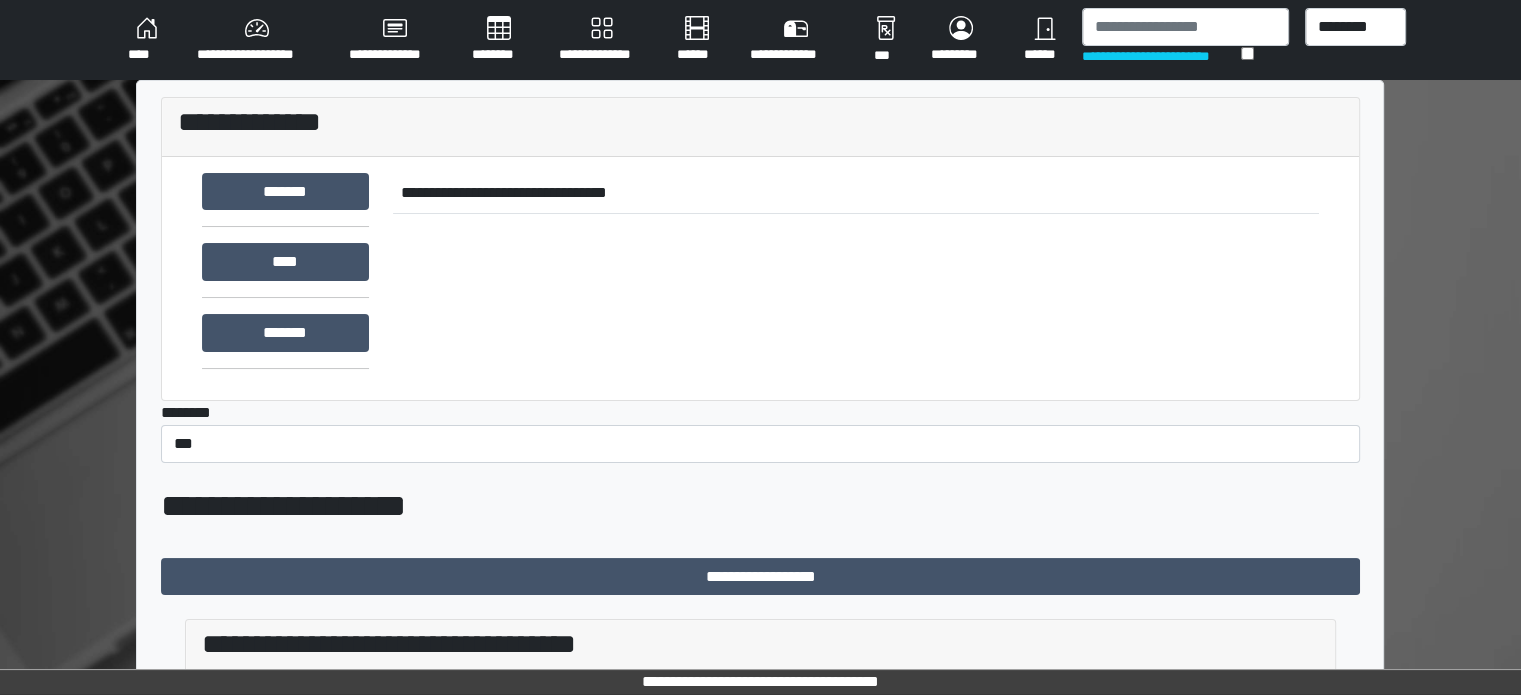 click on "**********" at bounding box center (257, 40) 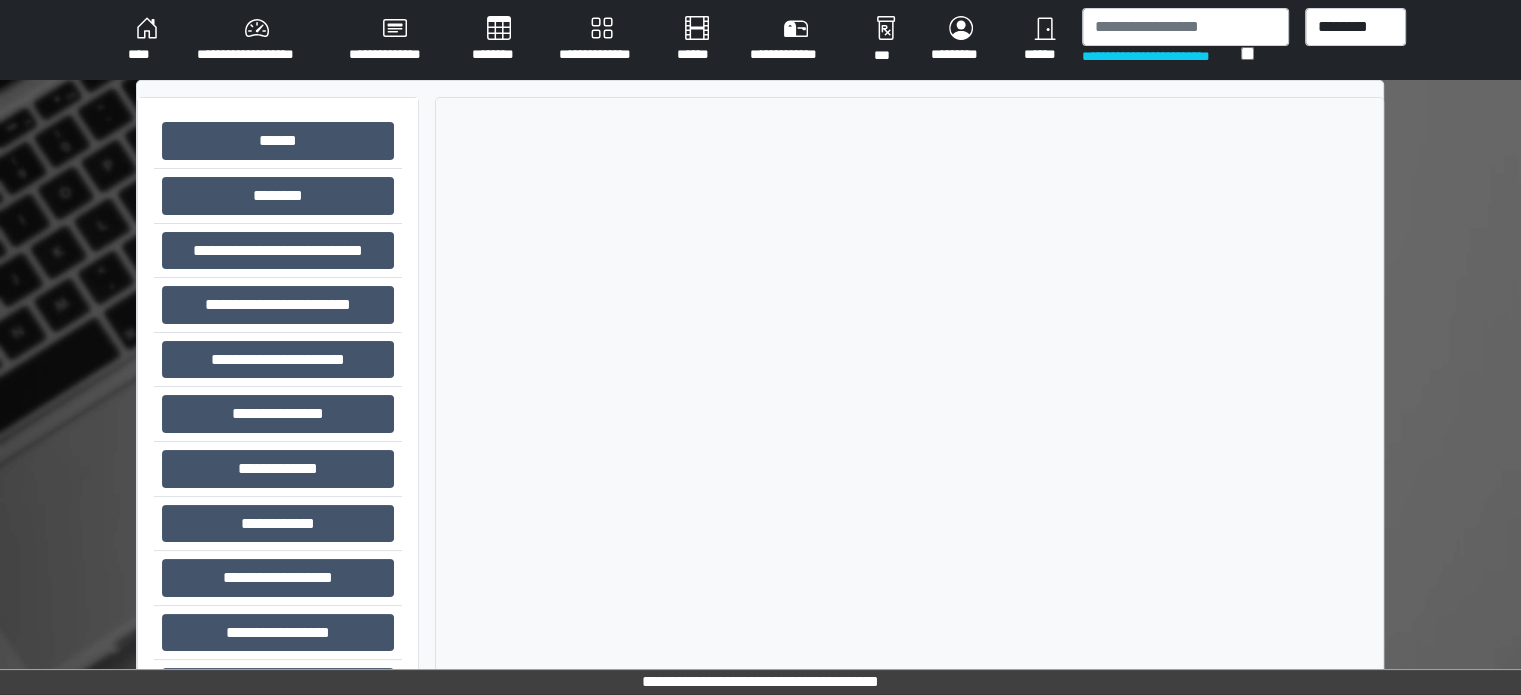 click on "**********" at bounding box center [257, 40] 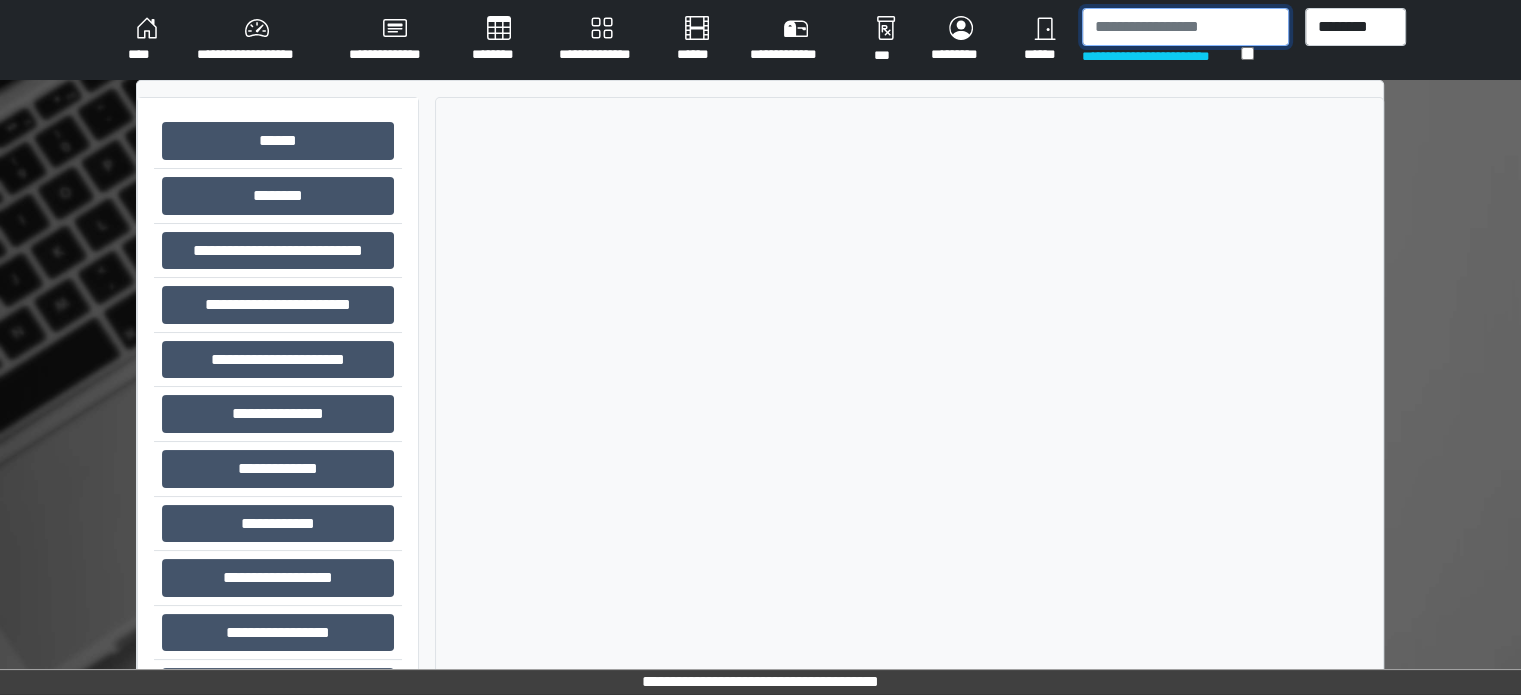 click at bounding box center [1185, 27] 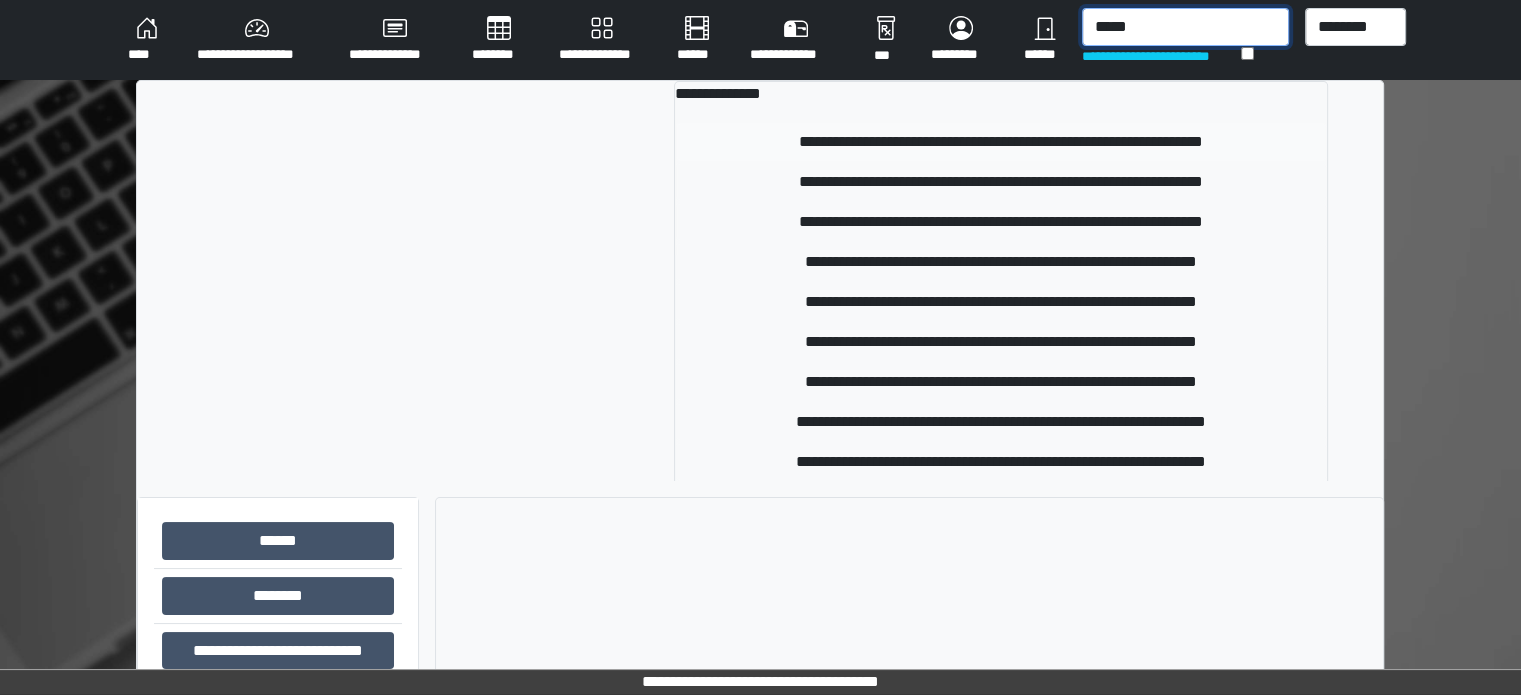 type on "*****" 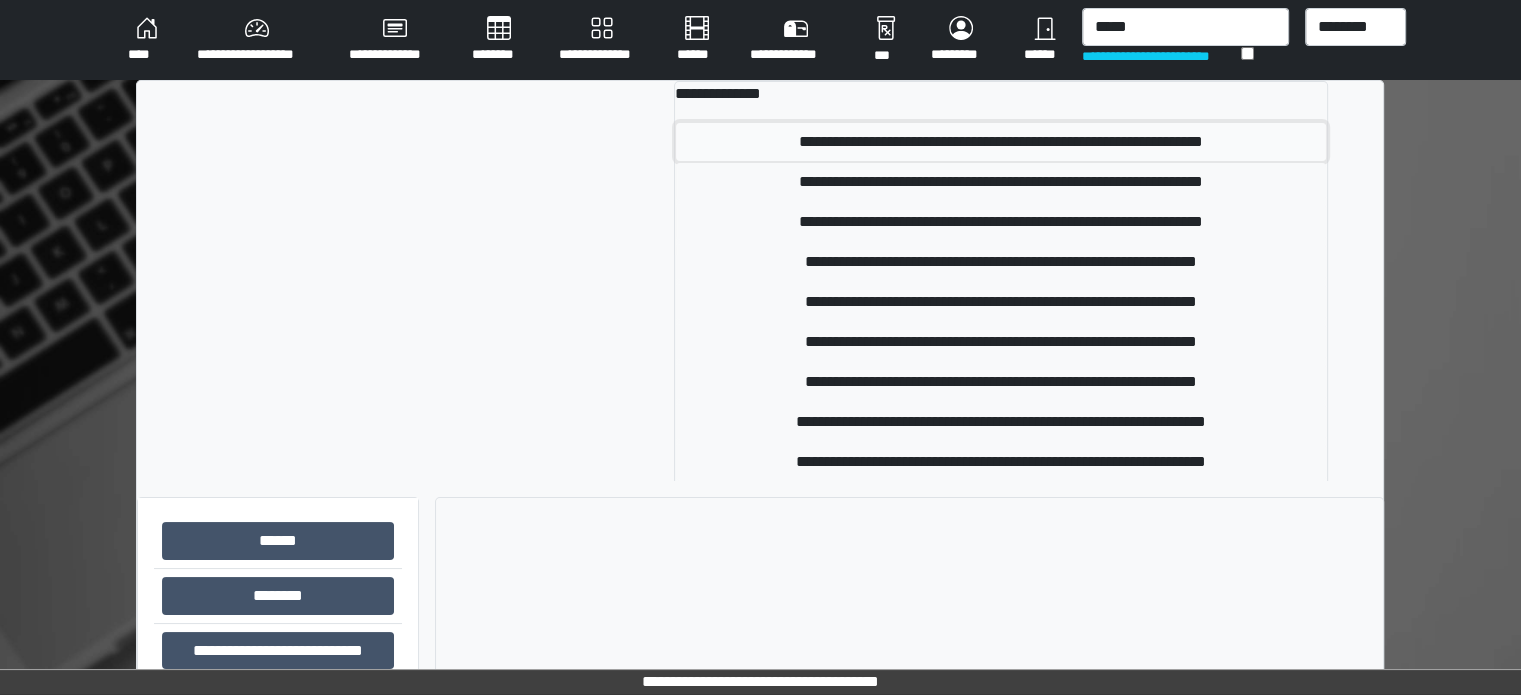 click on "**********" at bounding box center (1001, 142) 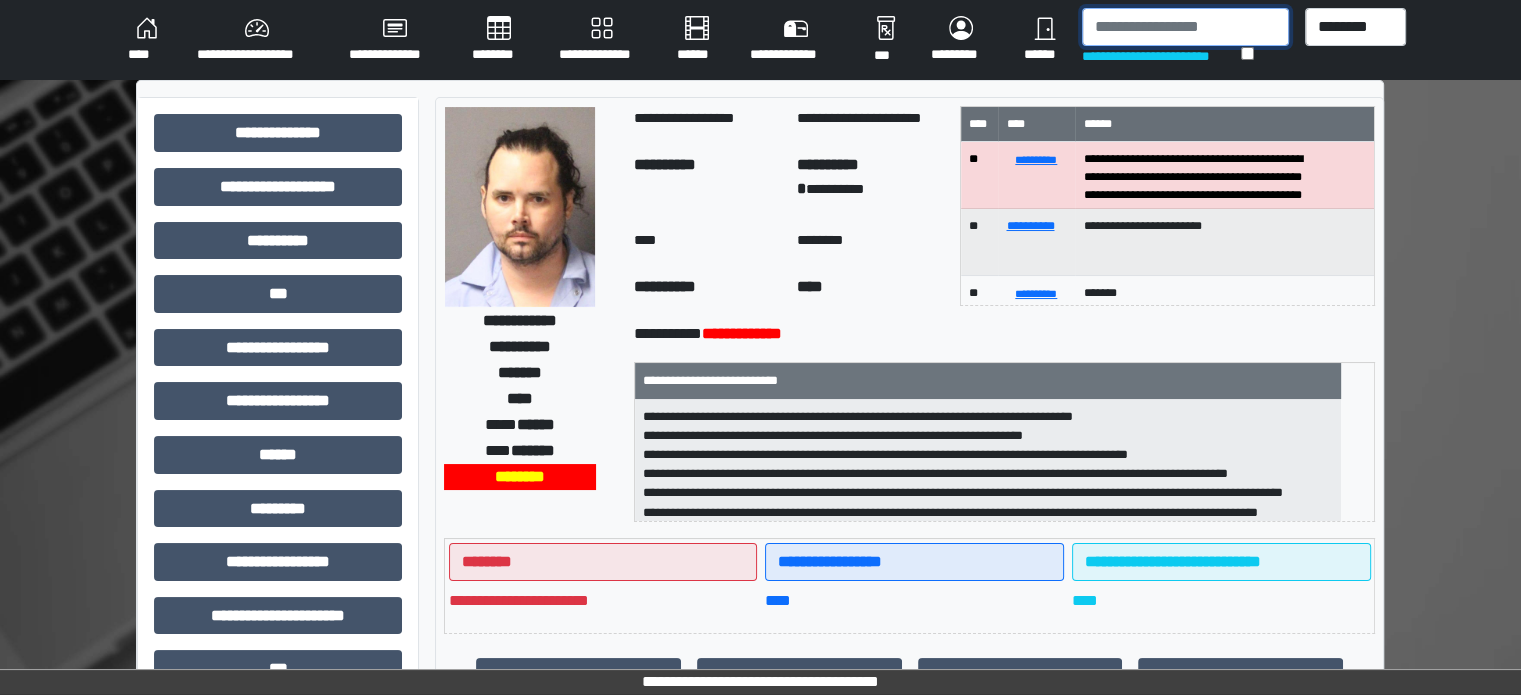 click at bounding box center [1185, 27] 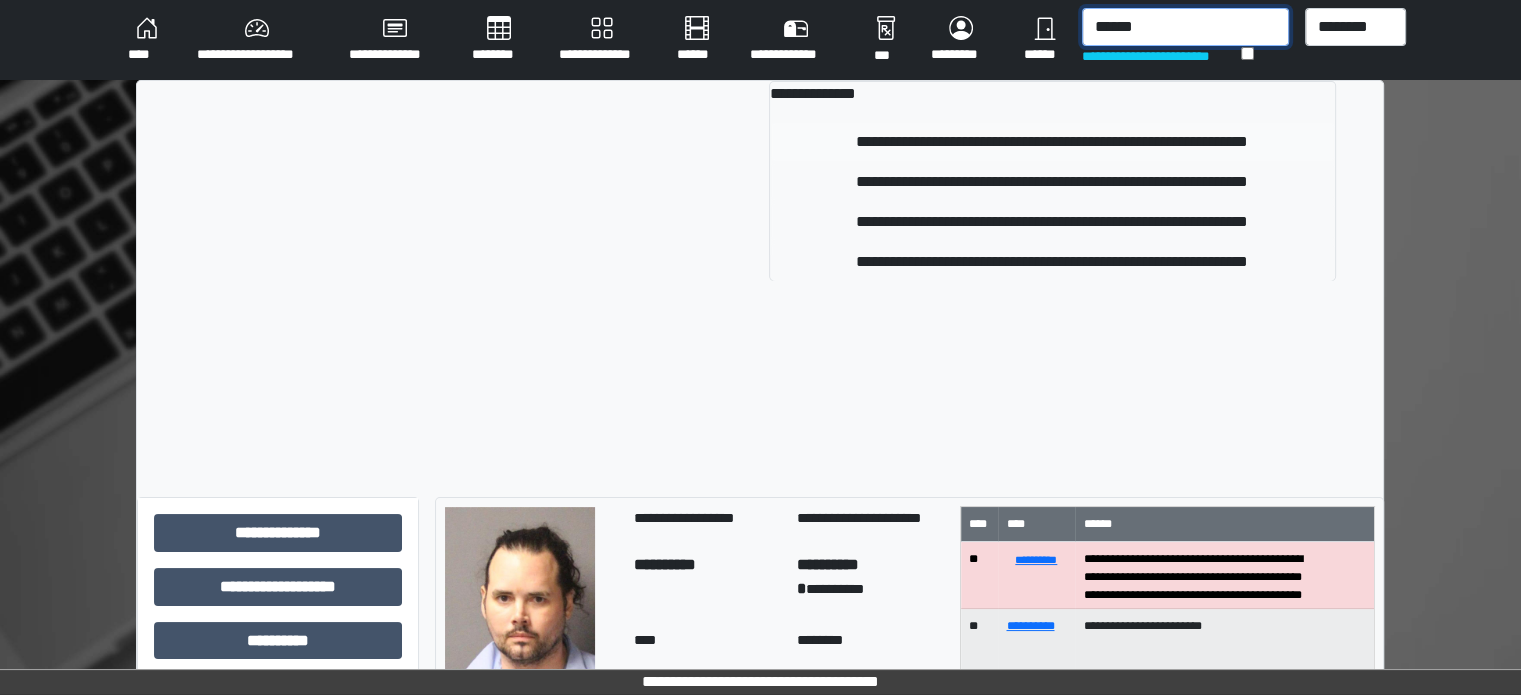 type on "******" 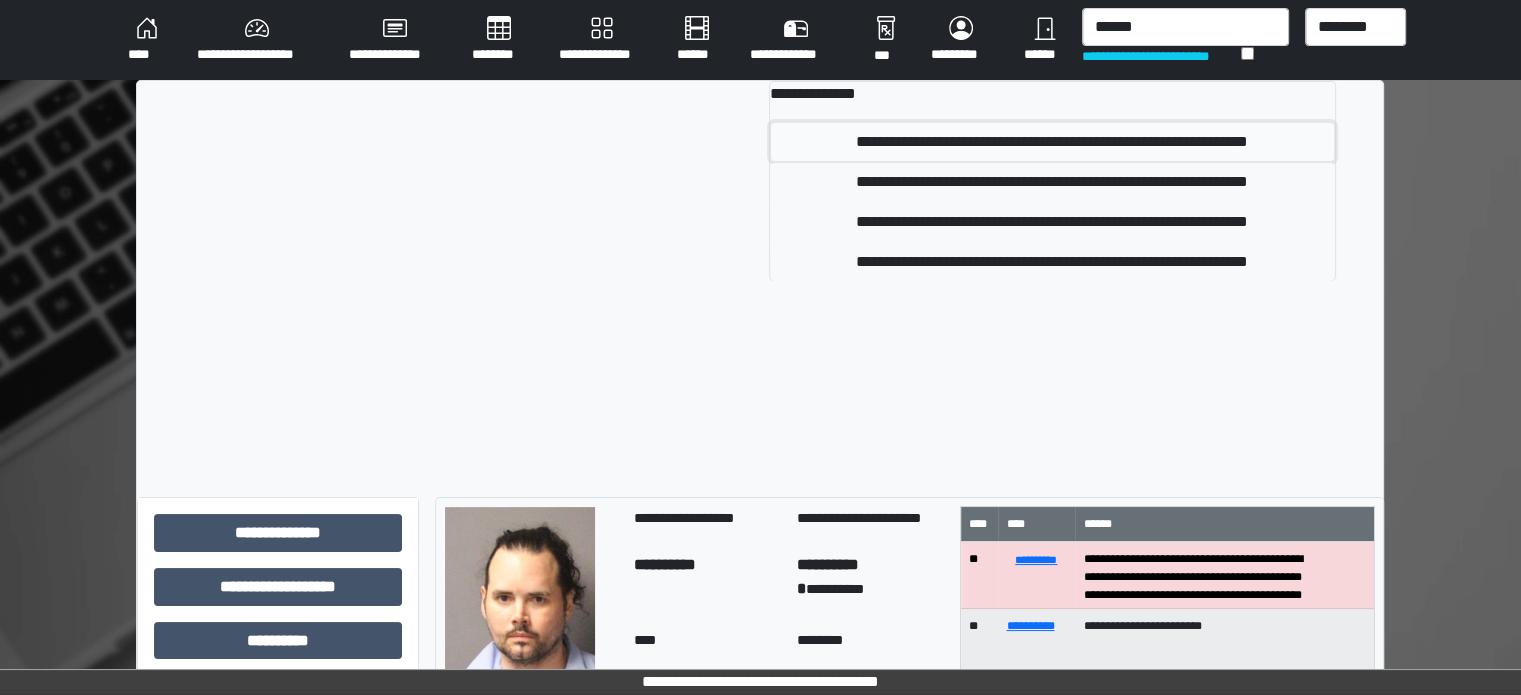 click on "**********" at bounding box center (1052, 142) 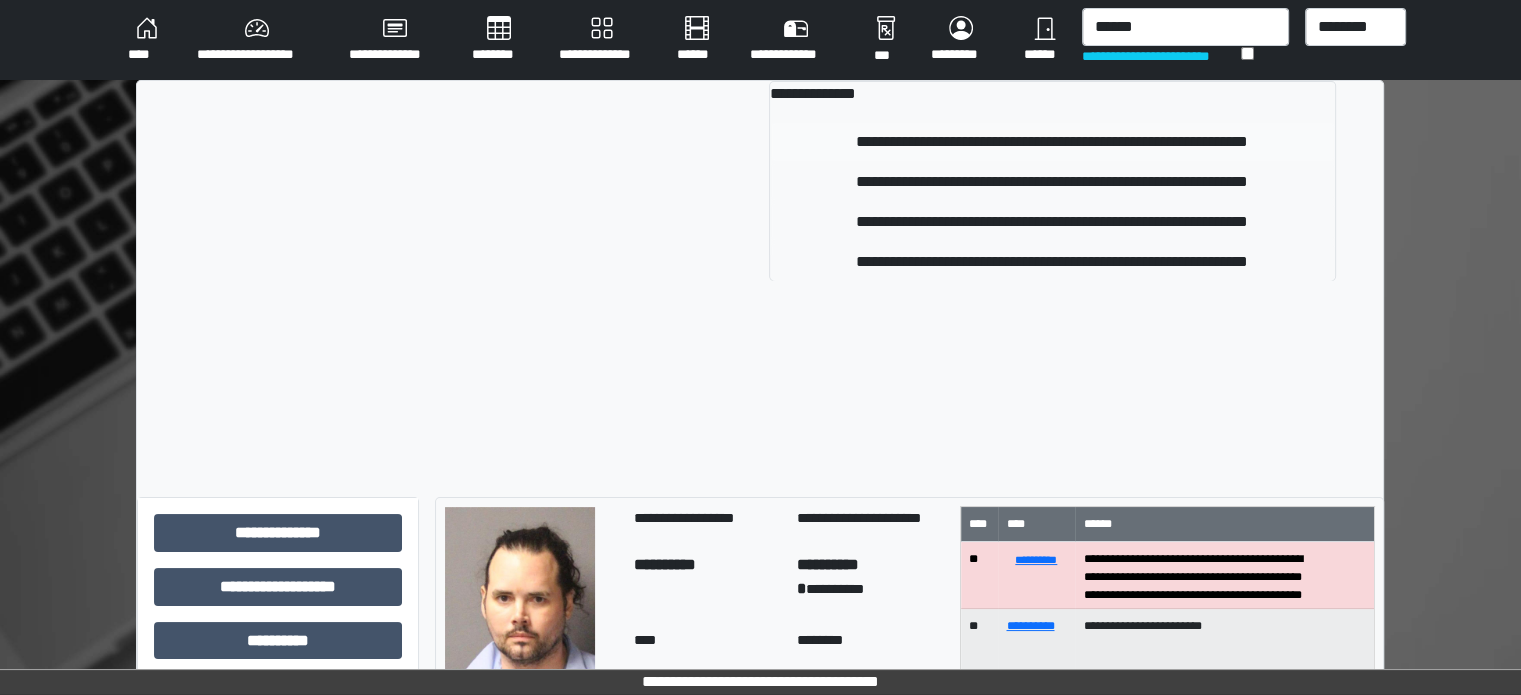 type 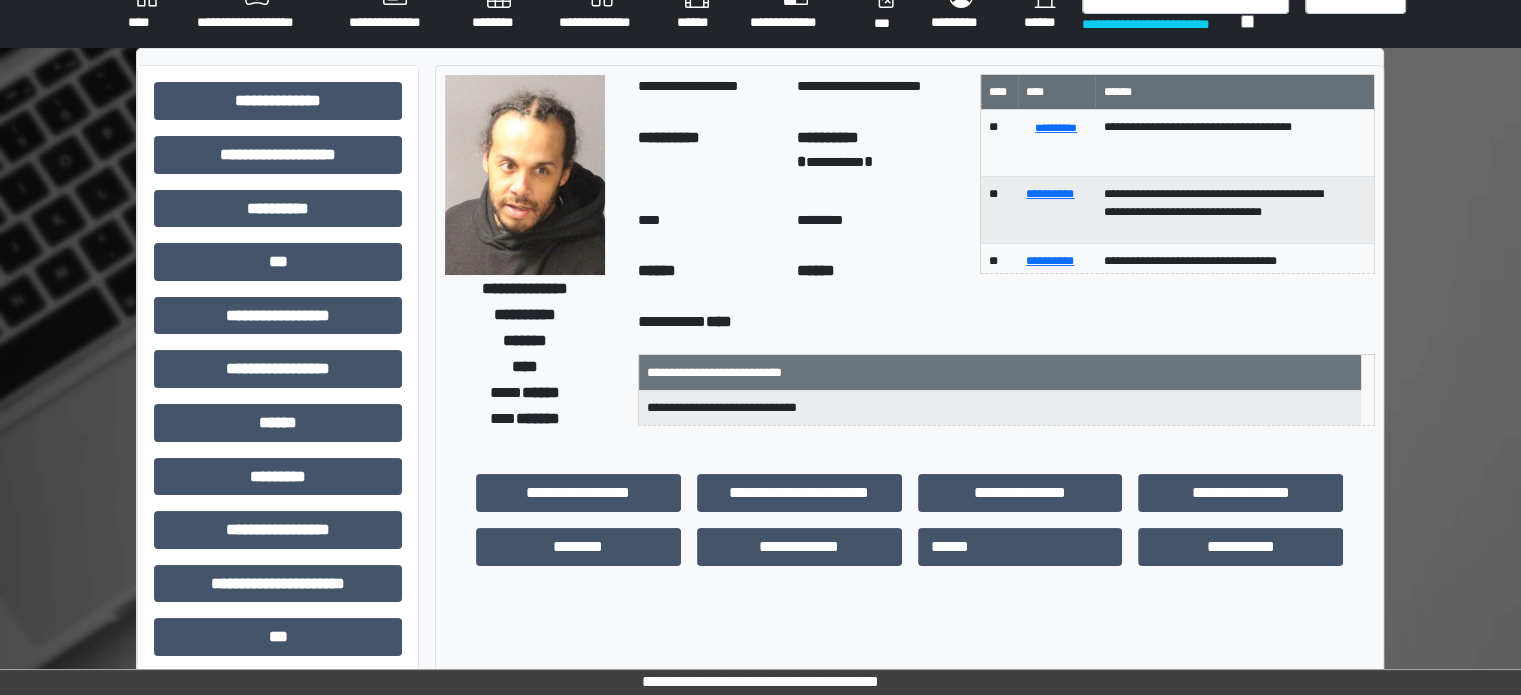 scroll, scrollTop: 0, scrollLeft: 0, axis: both 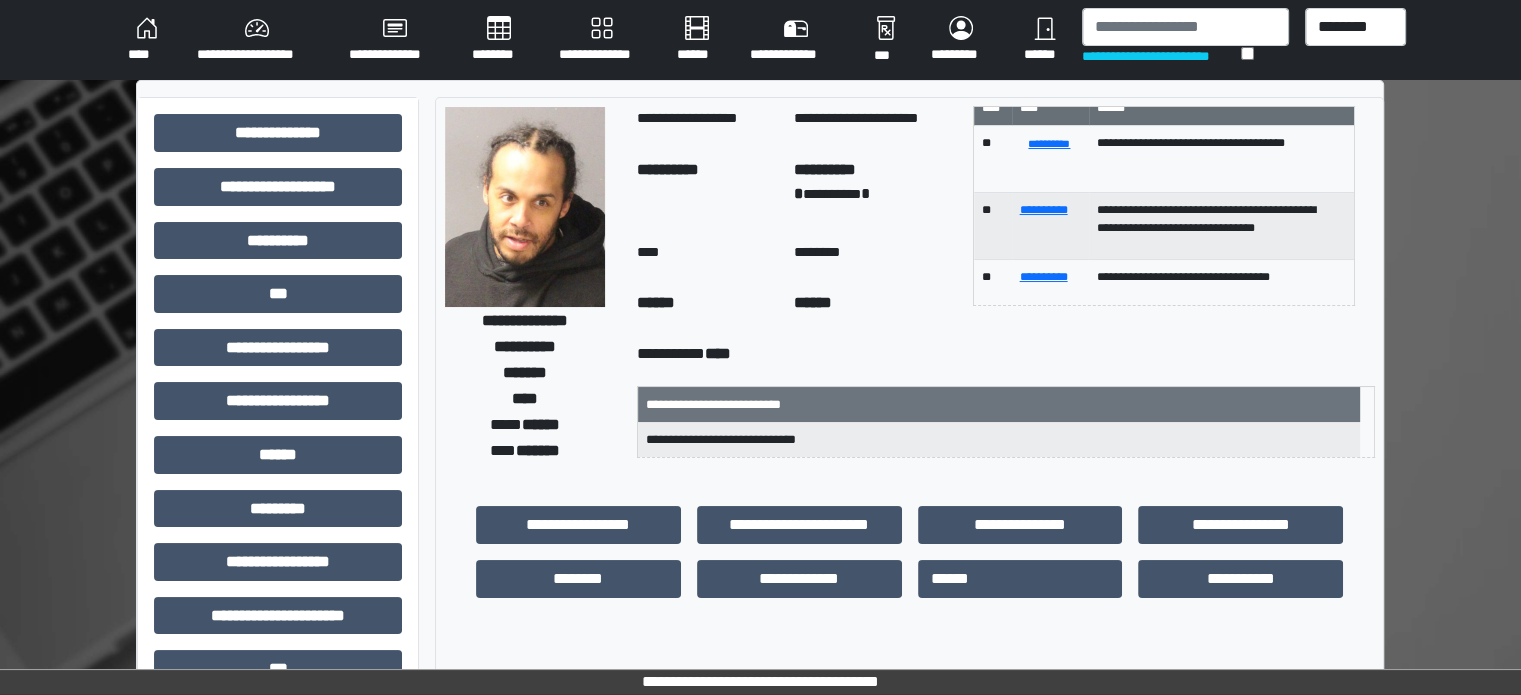 click on "**********" at bounding box center (257, 40) 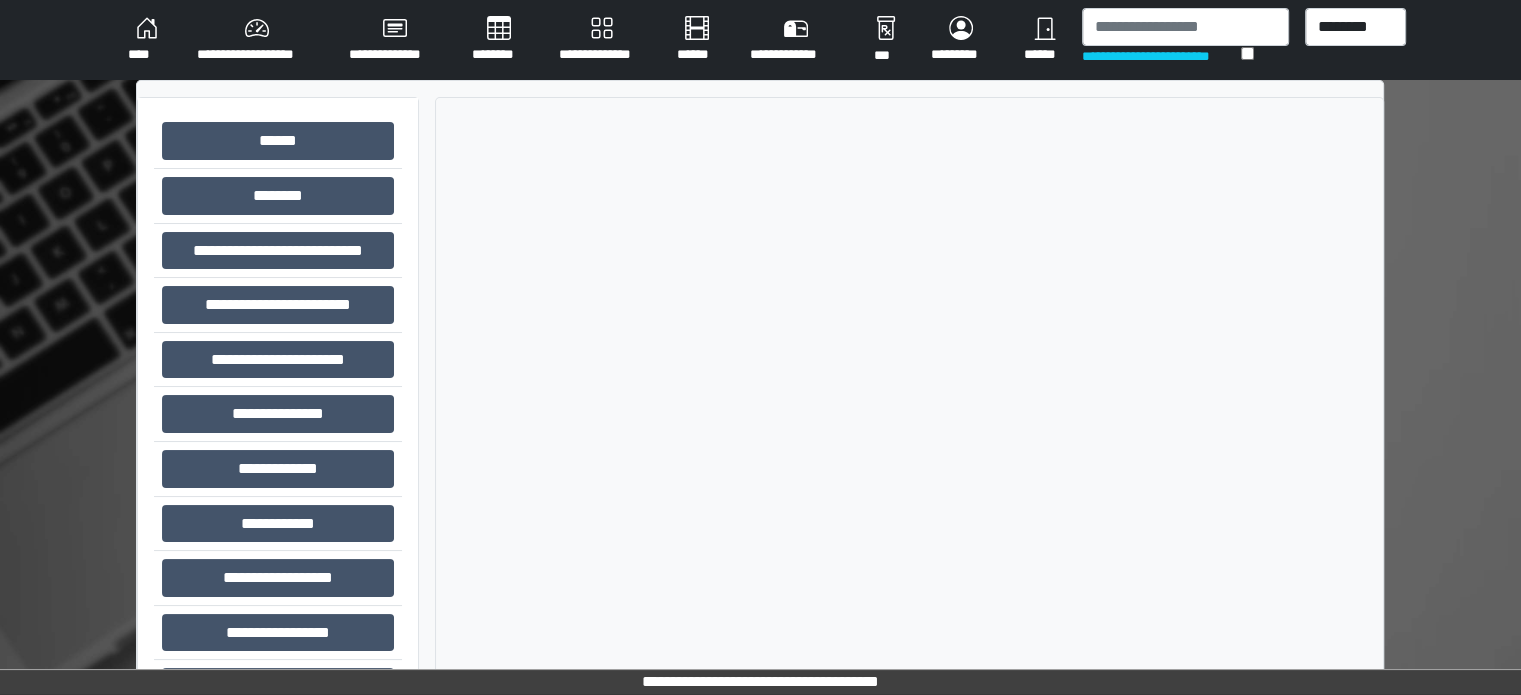 click on "**********" at bounding box center (257, 40) 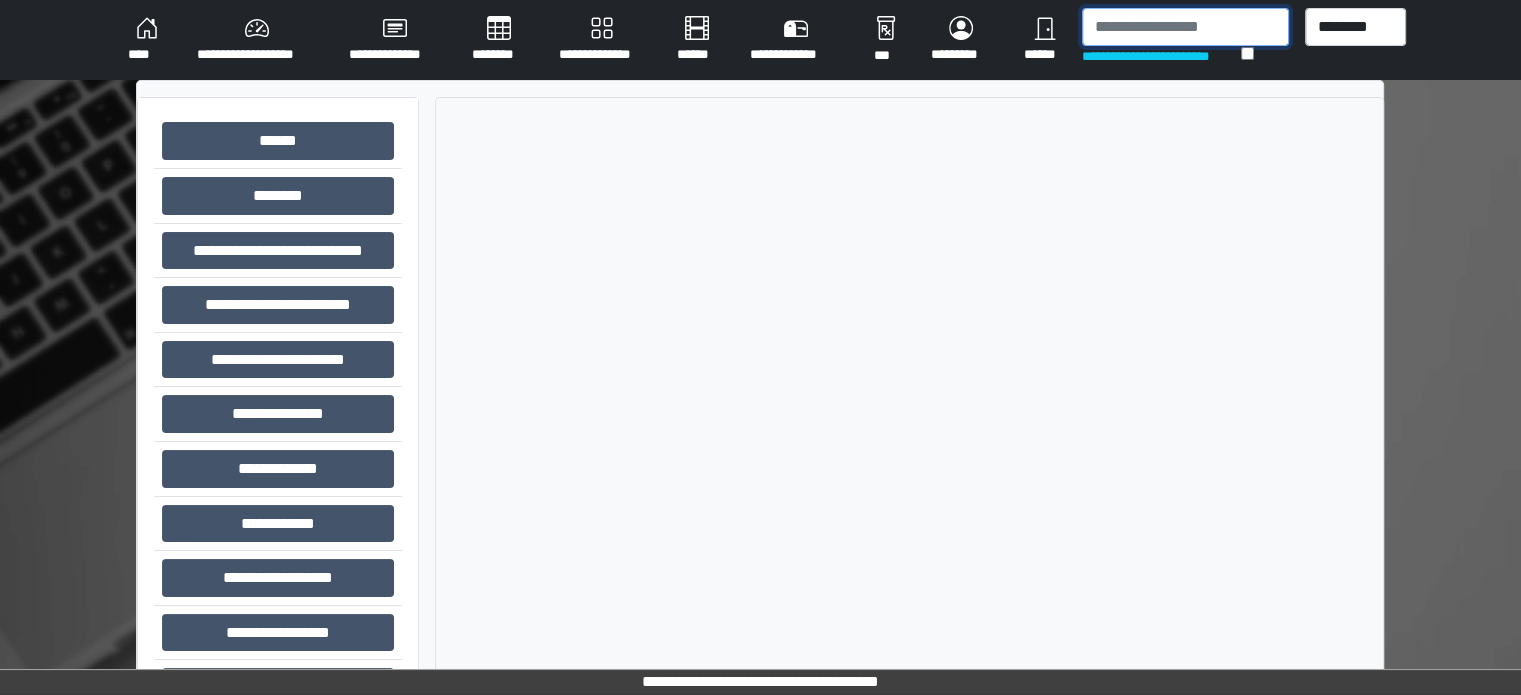 click at bounding box center (1185, 27) 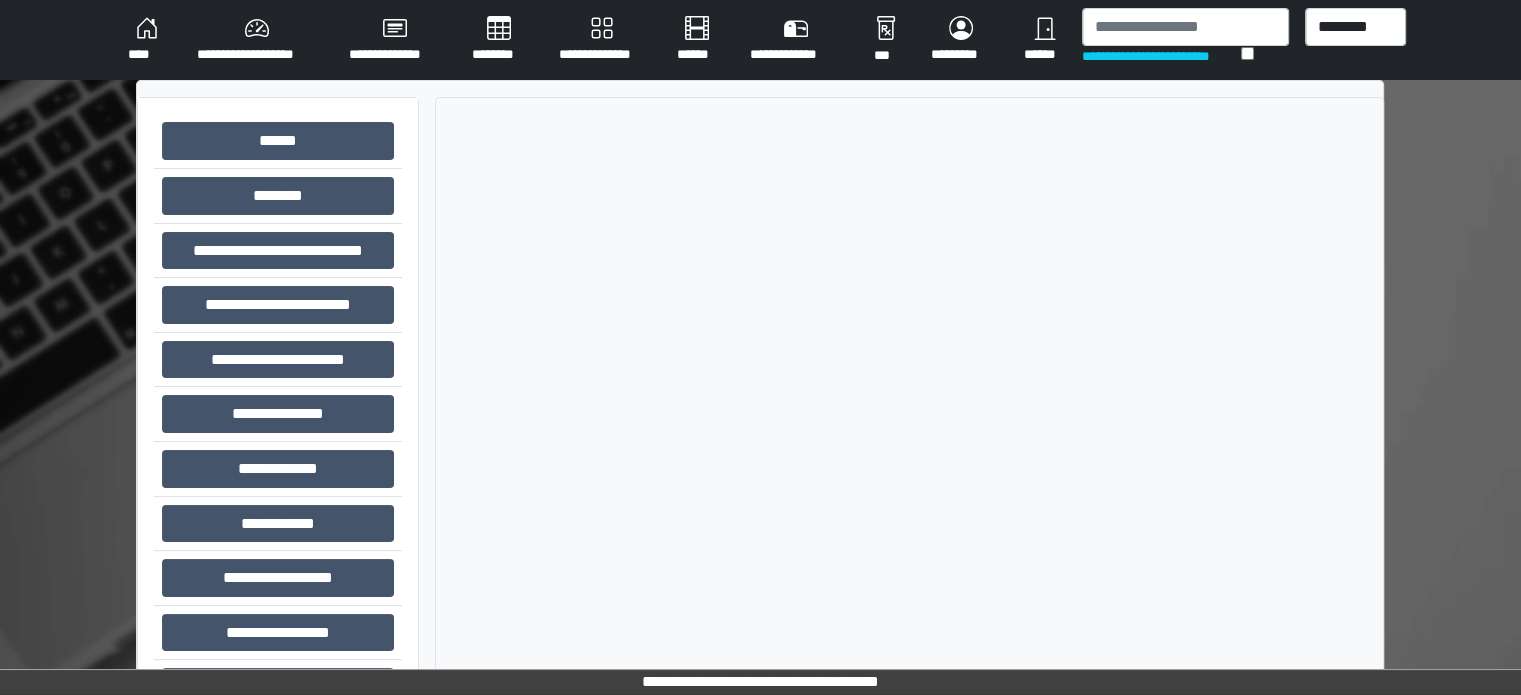 click on "**********" at bounding box center [257, 40] 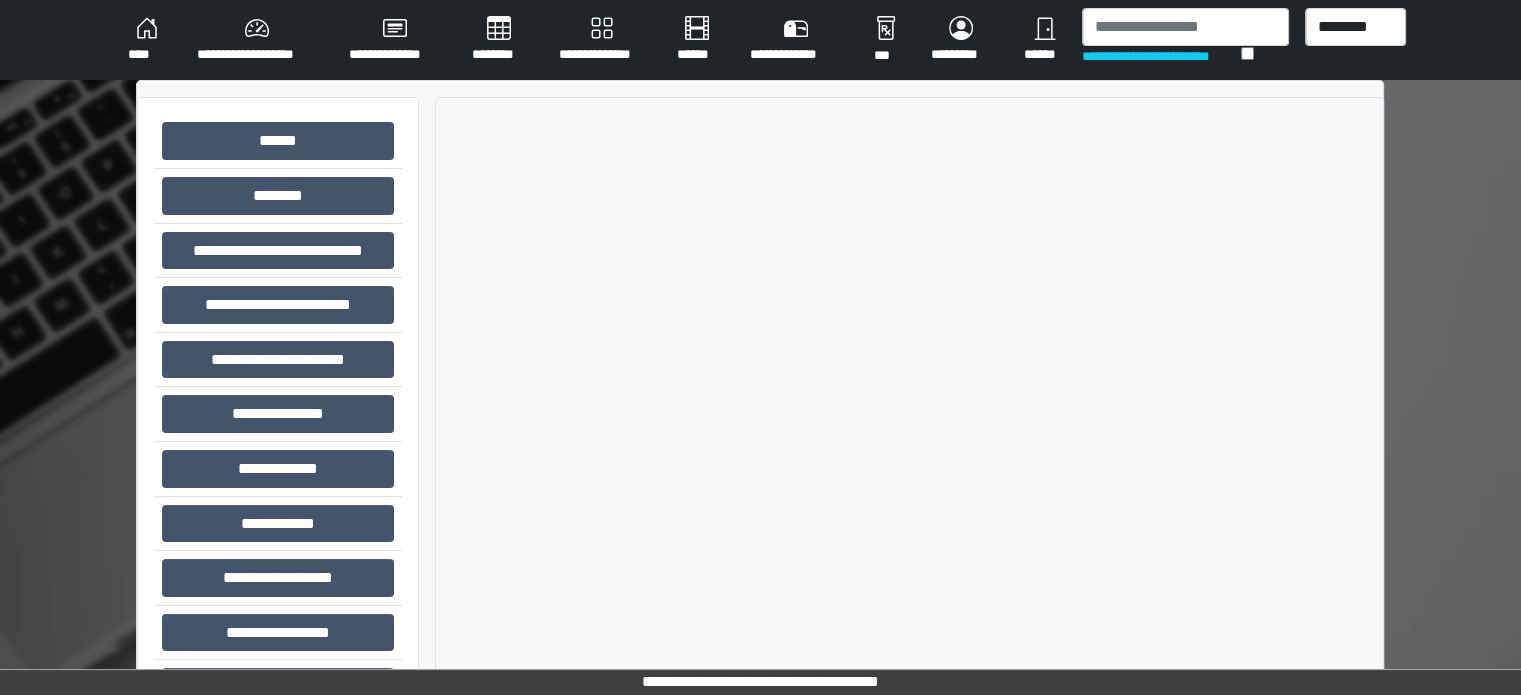 click on "**********" at bounding box center (257, 40) 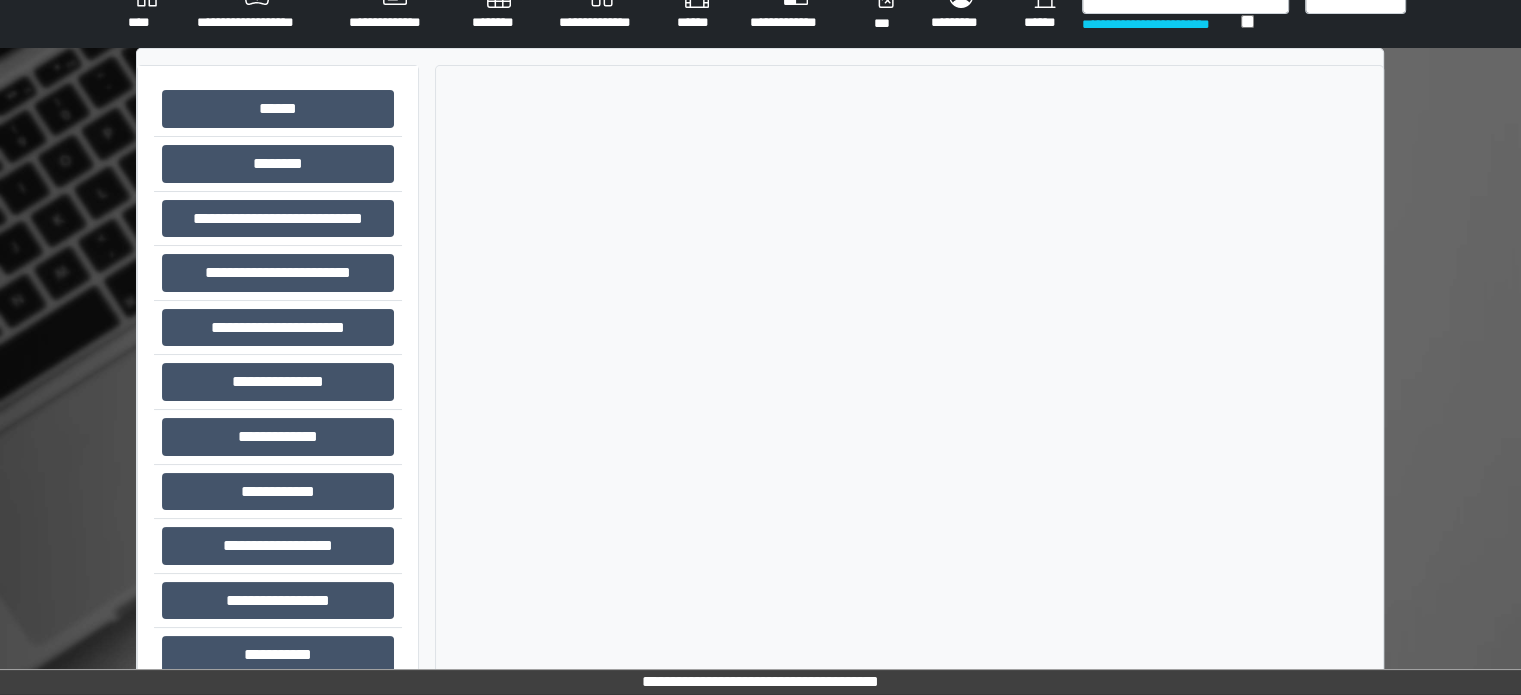 scroll, scrollTop: 0, scrollLeft: 0, axis: both 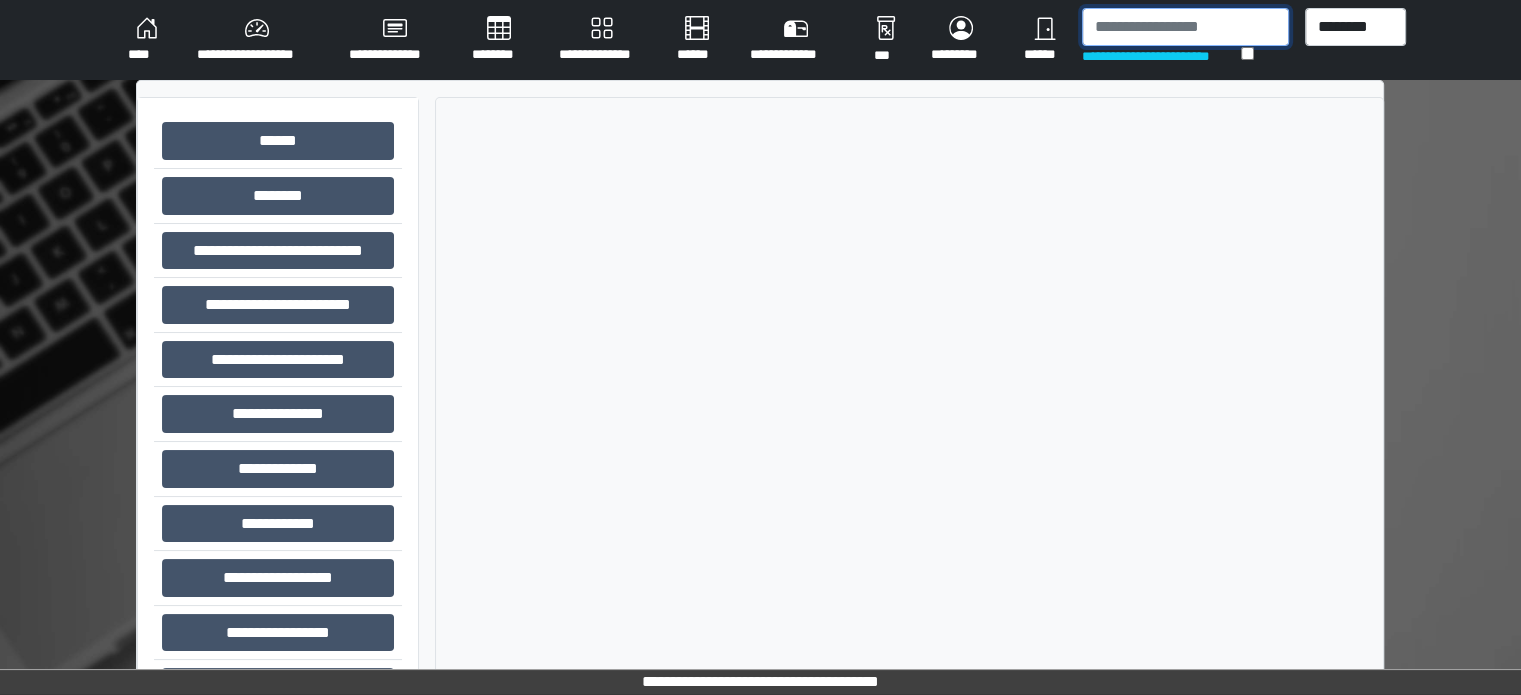 click at bounding box center [1185, 27] 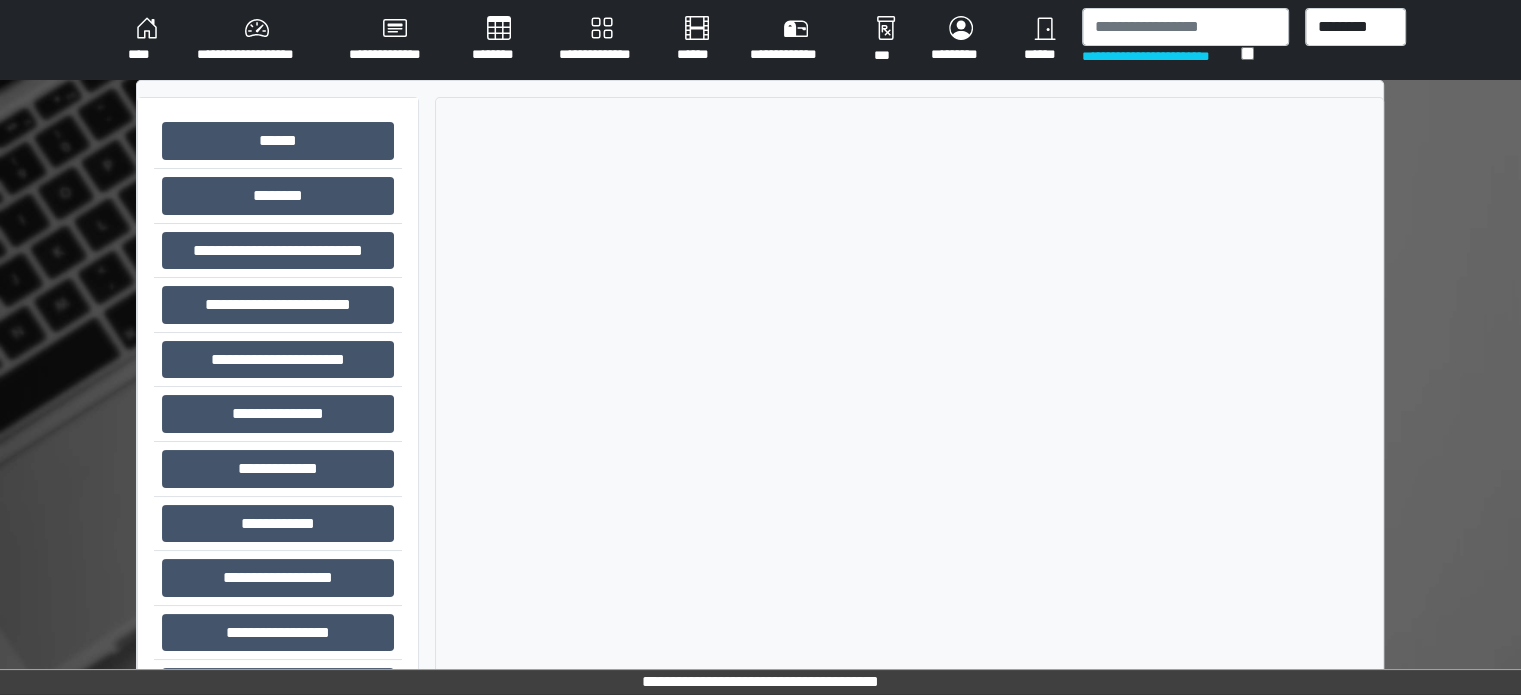 click on "**********" at bounding box center [257, 40] 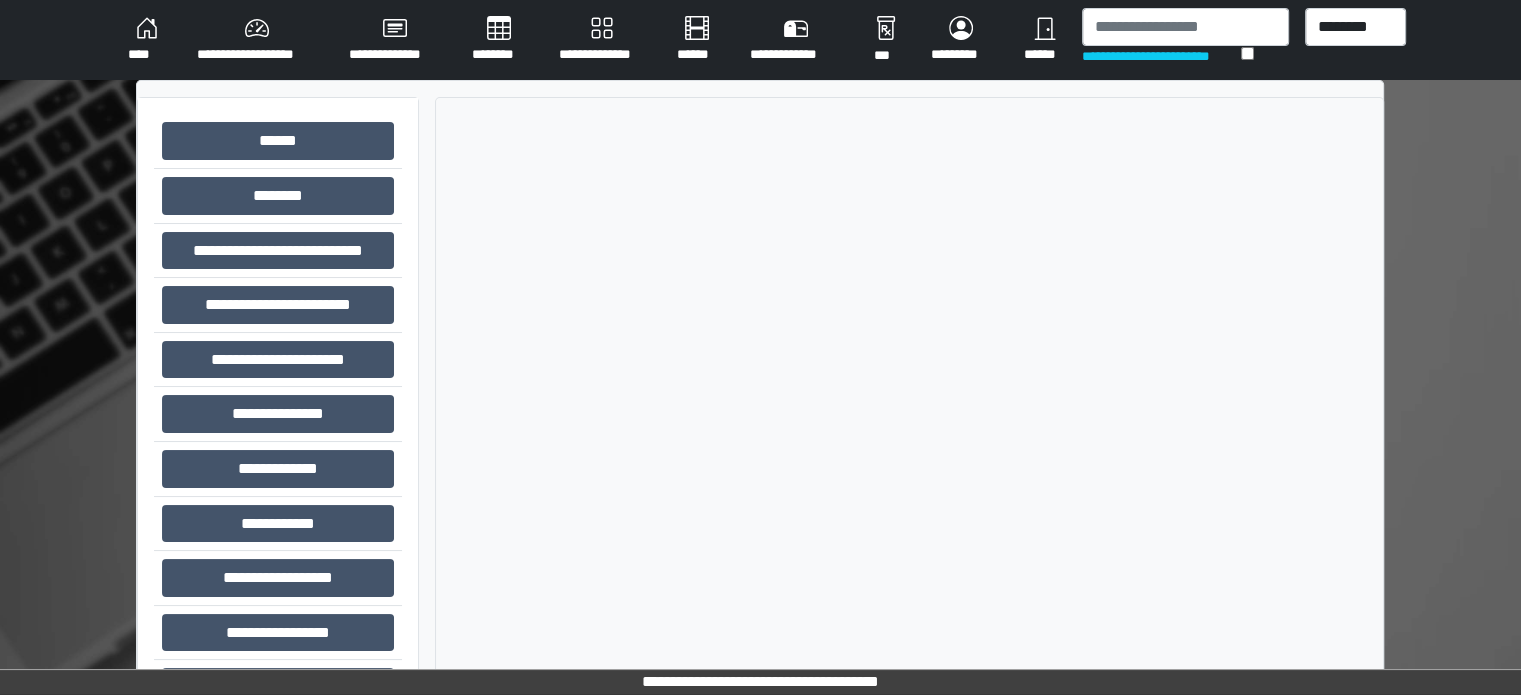 click on "**********" at bounding box center (257, 40) 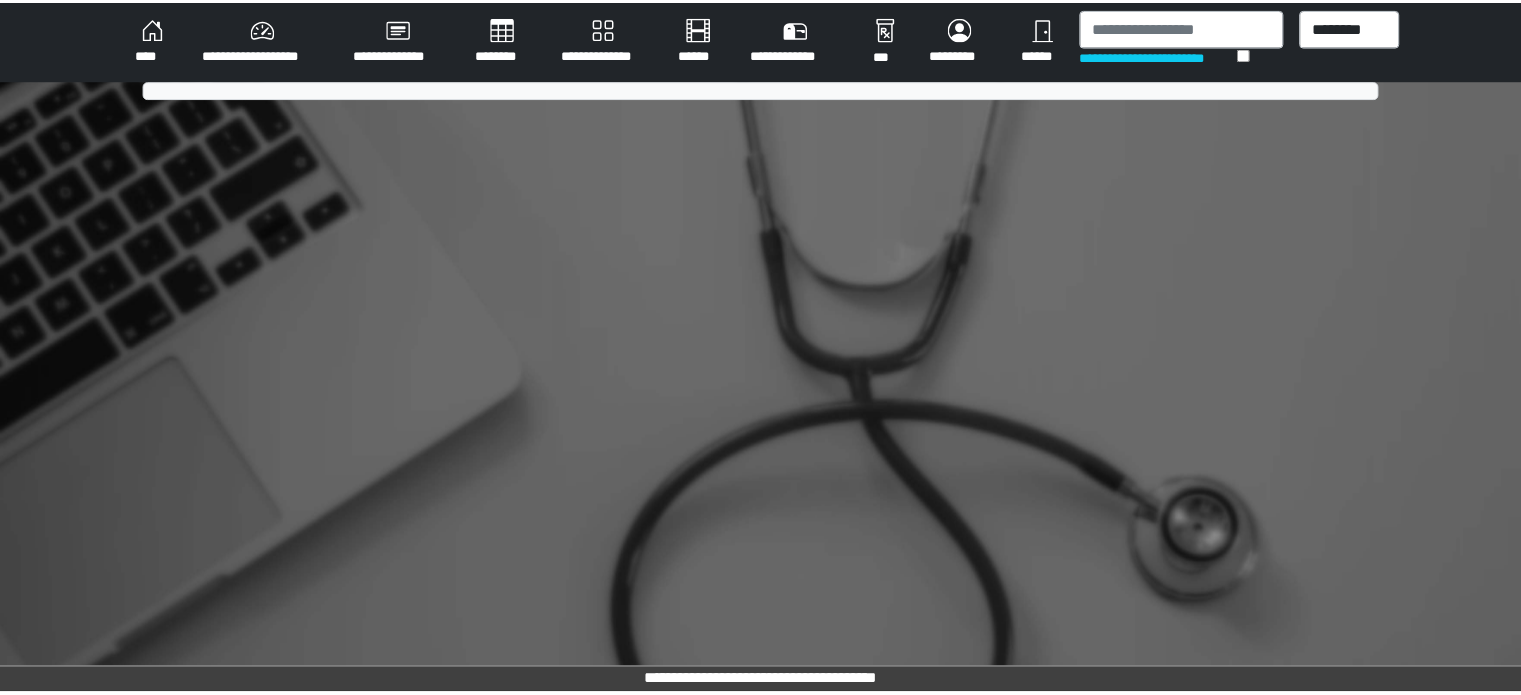 scroll, scrollTop: 0, scrollLeft: 0, axis: both 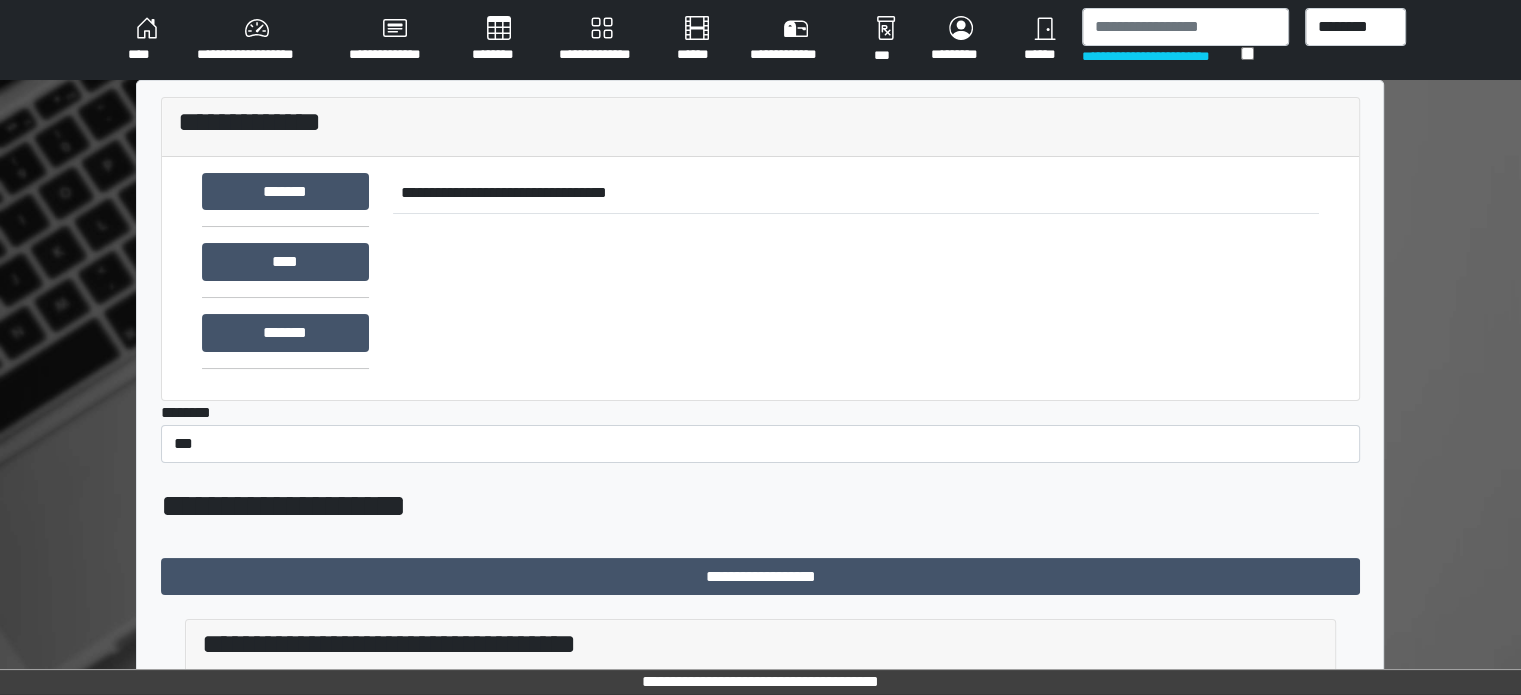 click on "**********" at bounding box center (257, 40) 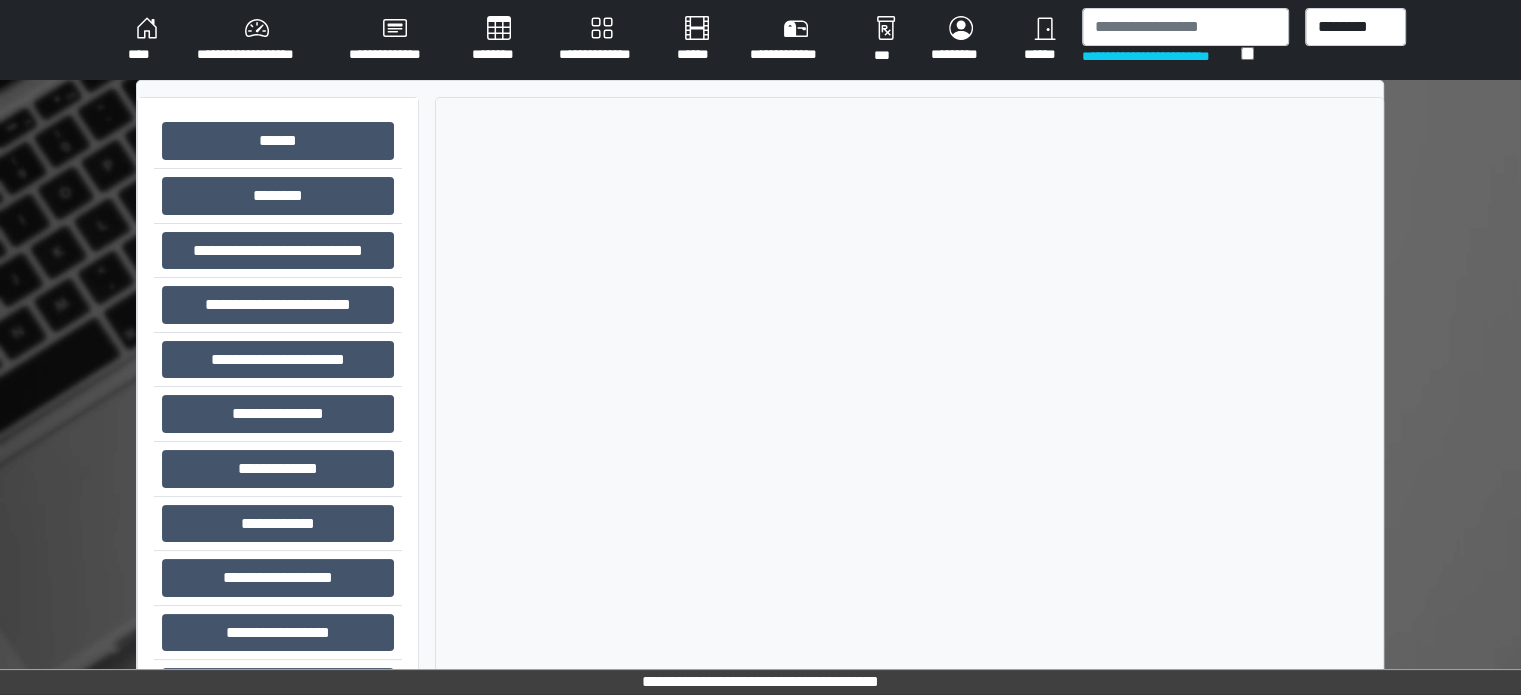 click on "****" at bounding box center (146, 40) 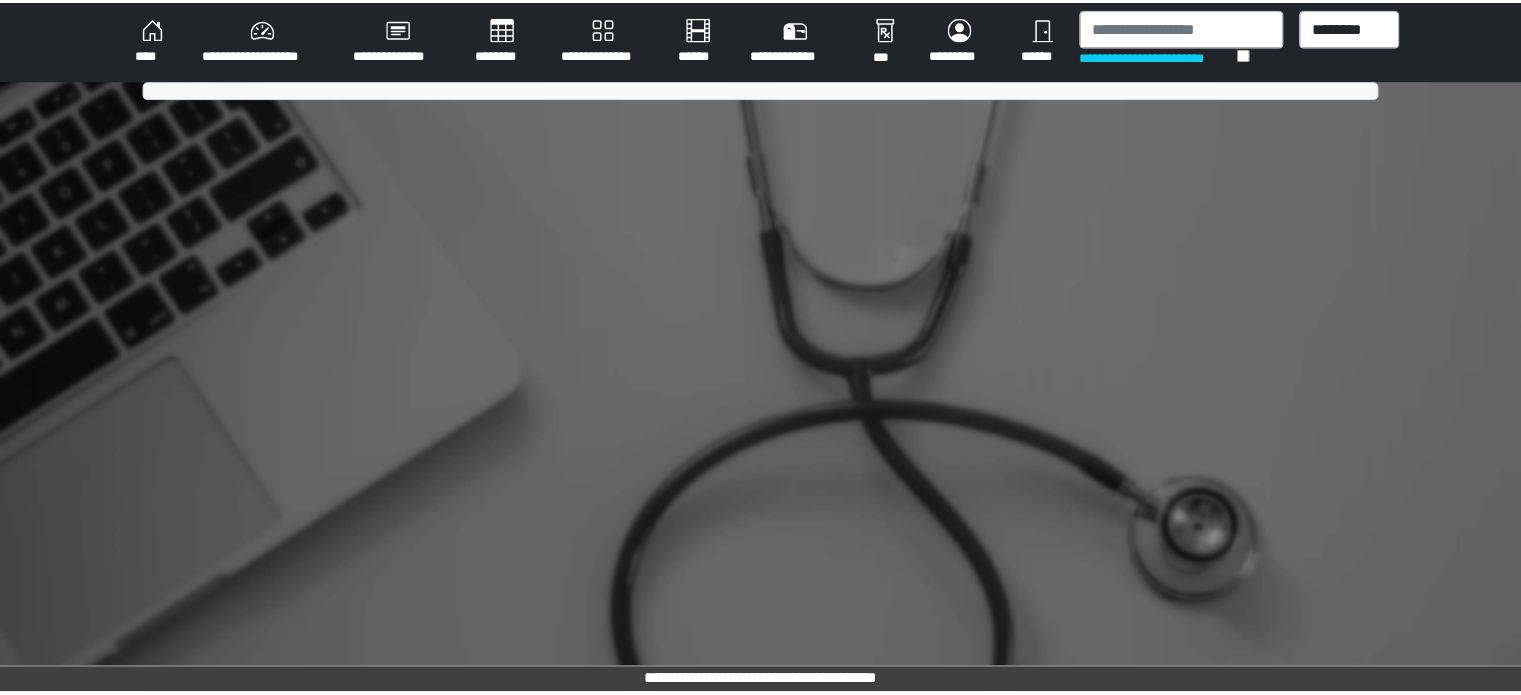 scroll, scrollTop: 0, scrollLeft: 0, axis: both 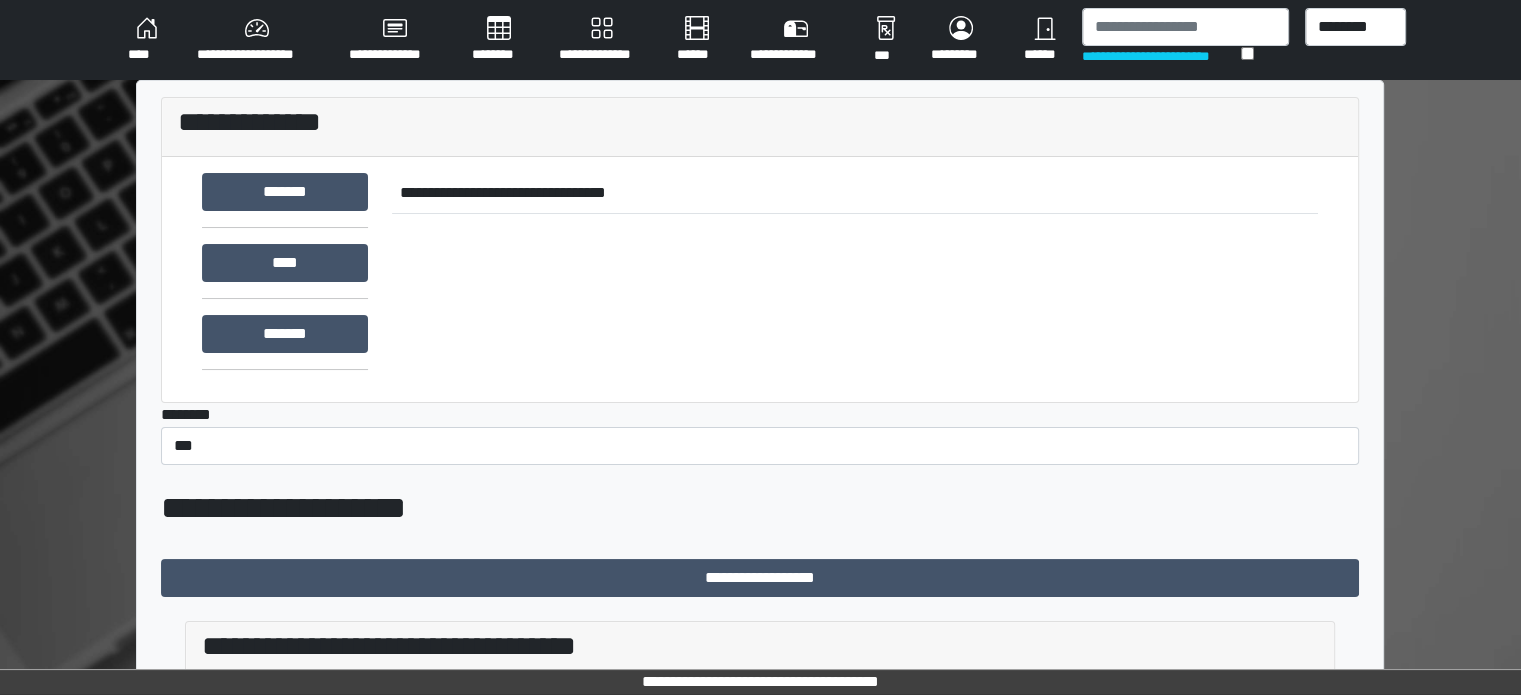 click on "**********" at bounding box center [257, 40] 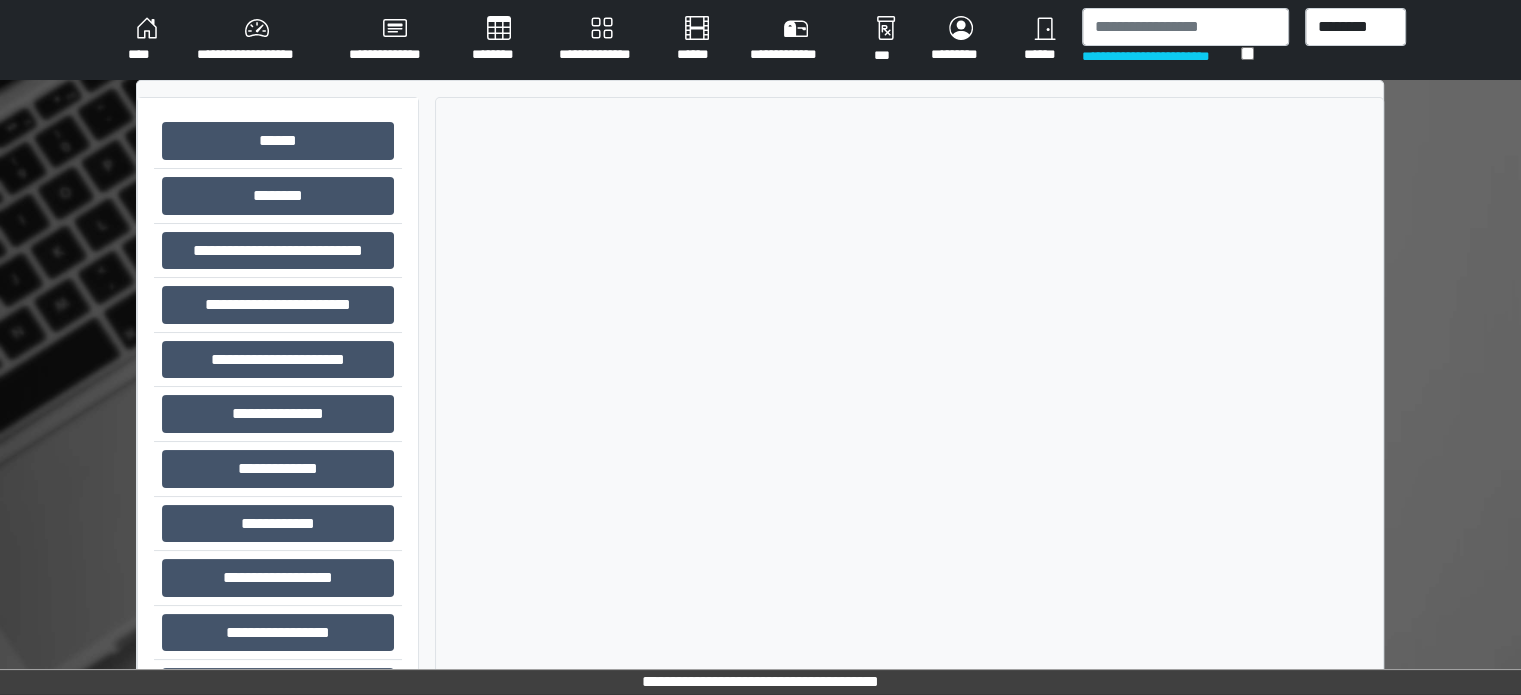 click on "****" at bounding box center [146, 40] 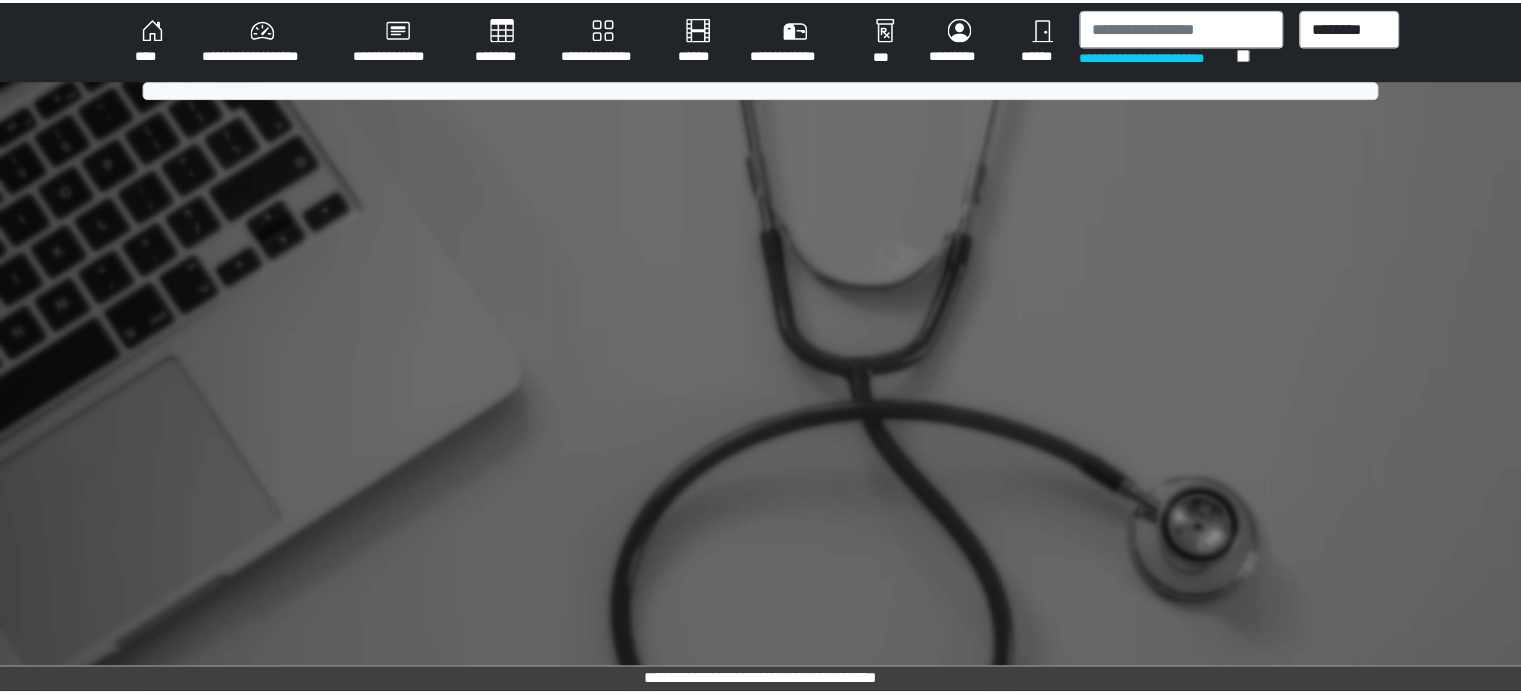 scroll, scrollTop: 0, scrollLeft: 0, axis: both 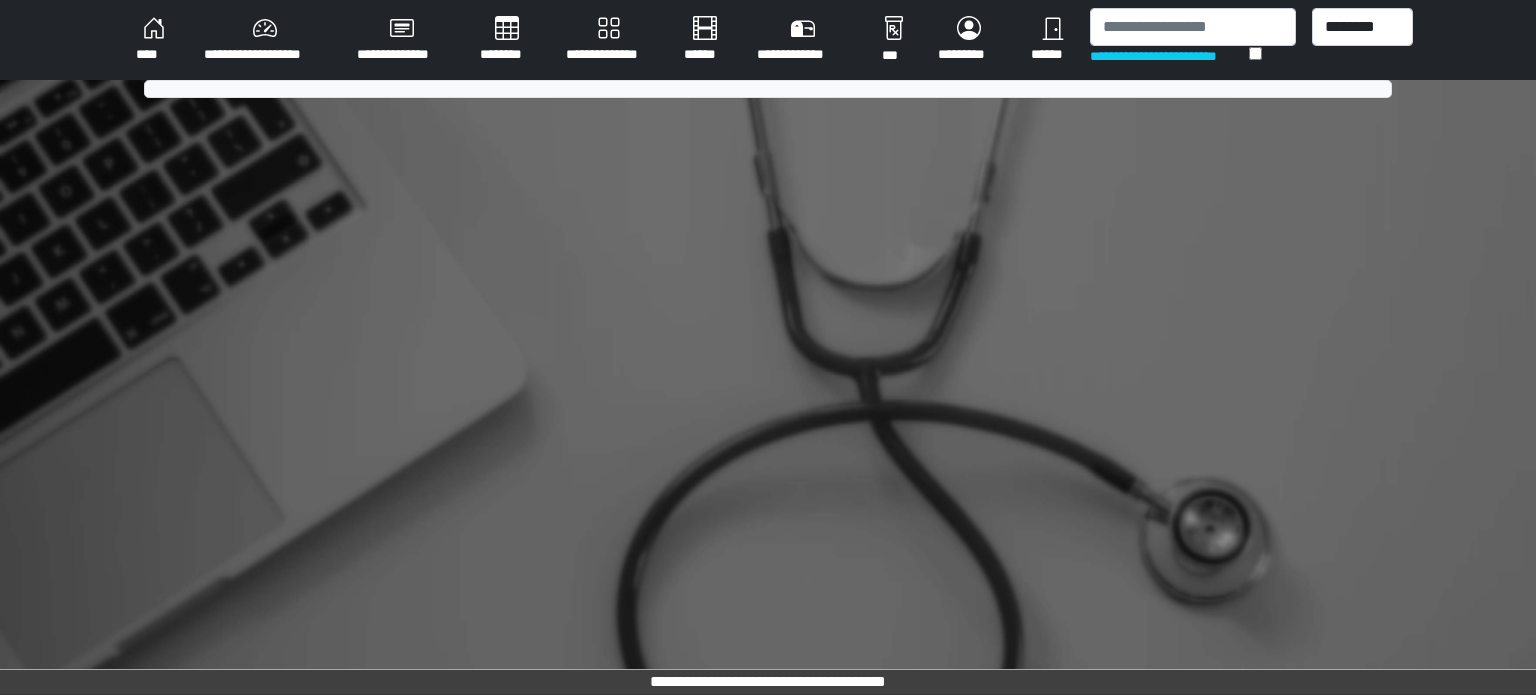click on "**********" at bounding box center (264, 40) 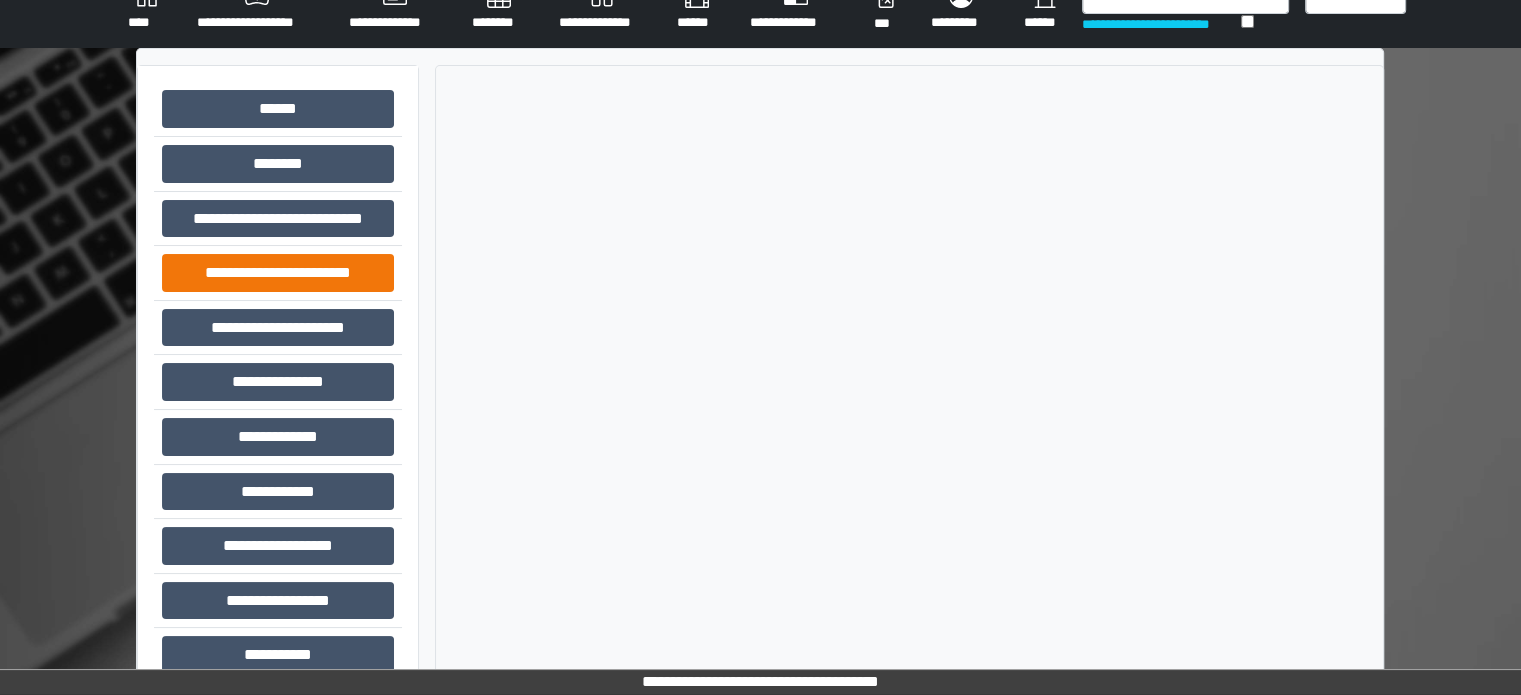 scroll, scrollTop: 0, scrollLeft: 0, axis: both 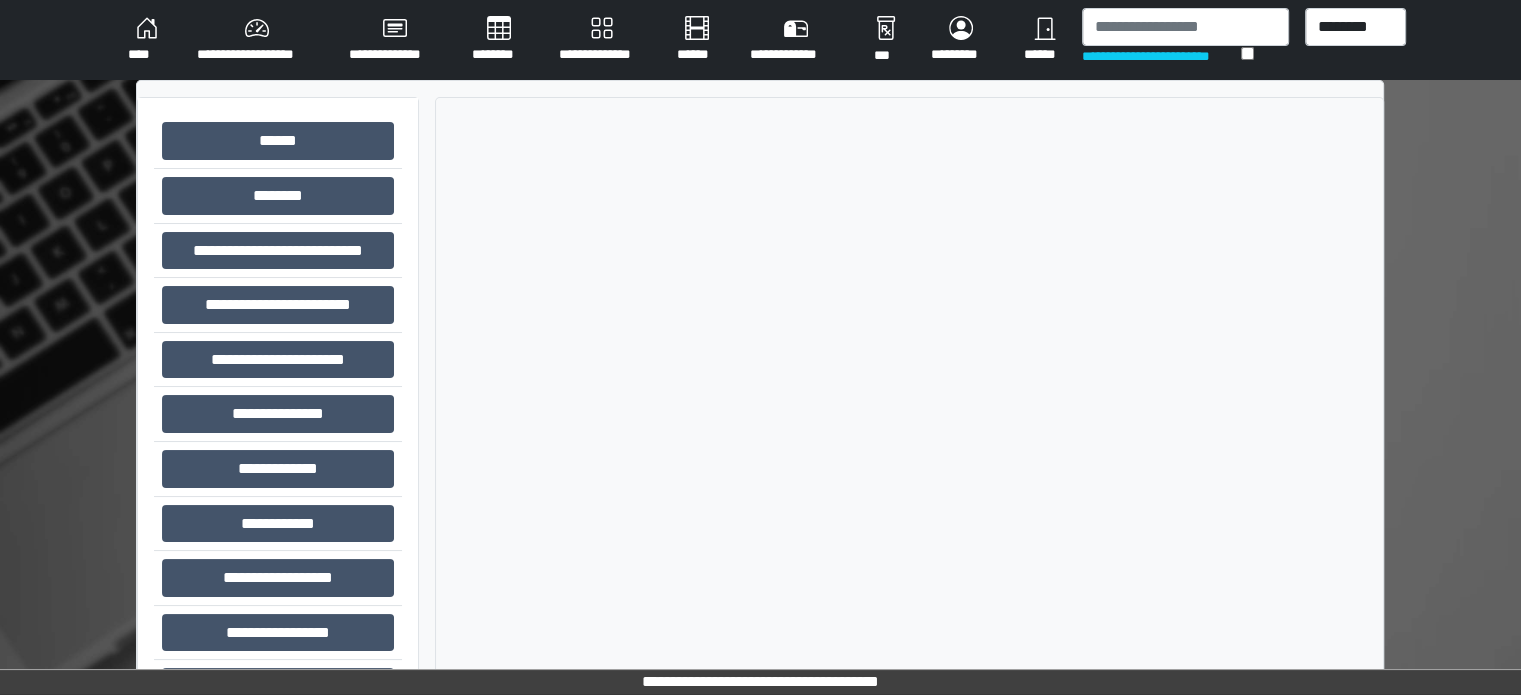 click on "**********" at bounding box center [257, 40] 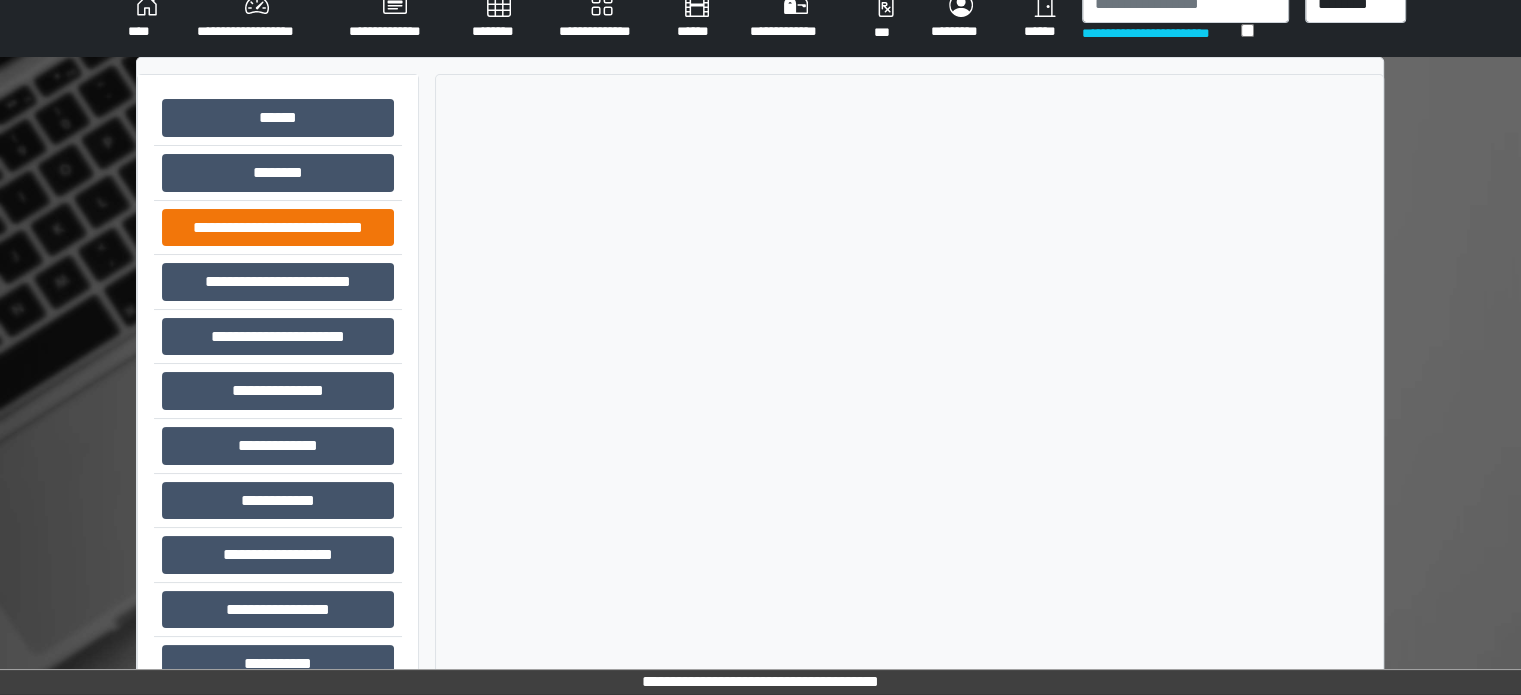 scroll, scrollTop: 0, scrollLeft: 0, axis: both 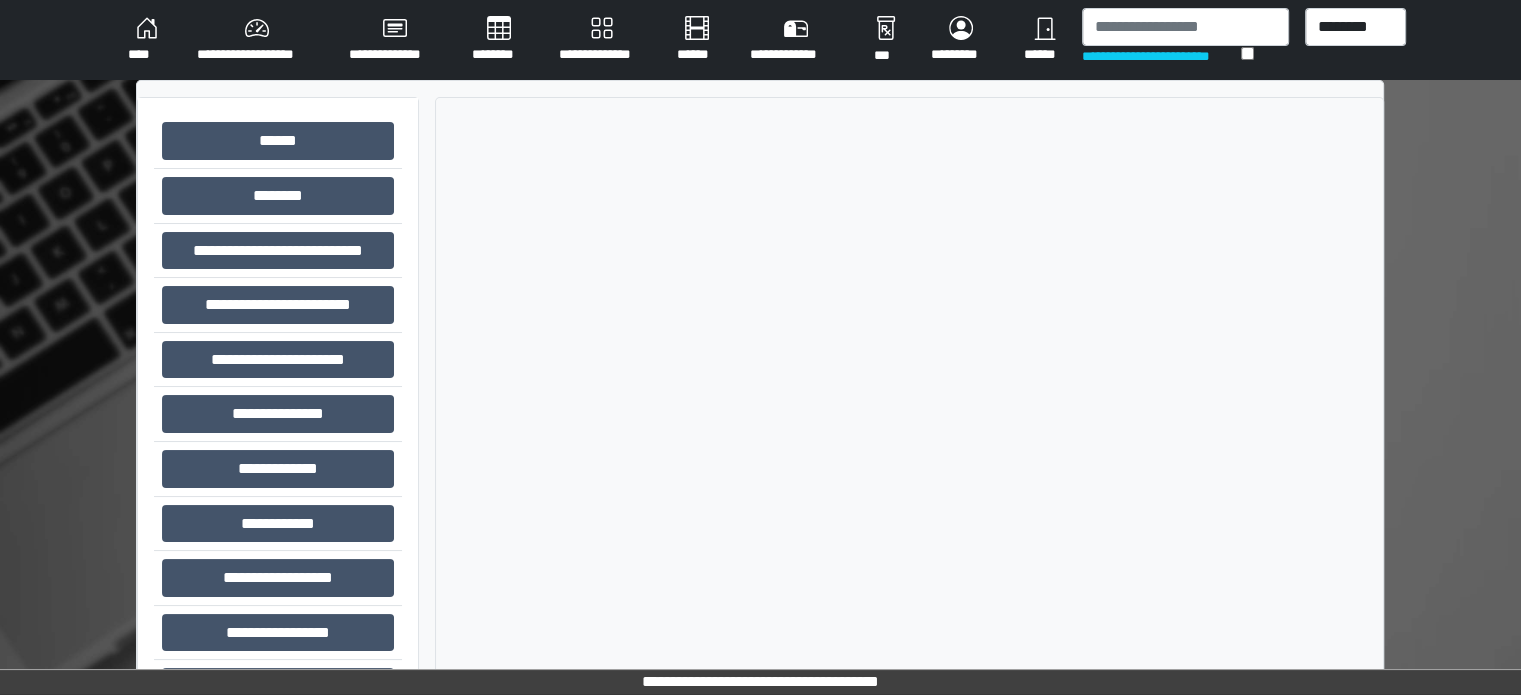 click on "**********" at bounding box center (257, 40) 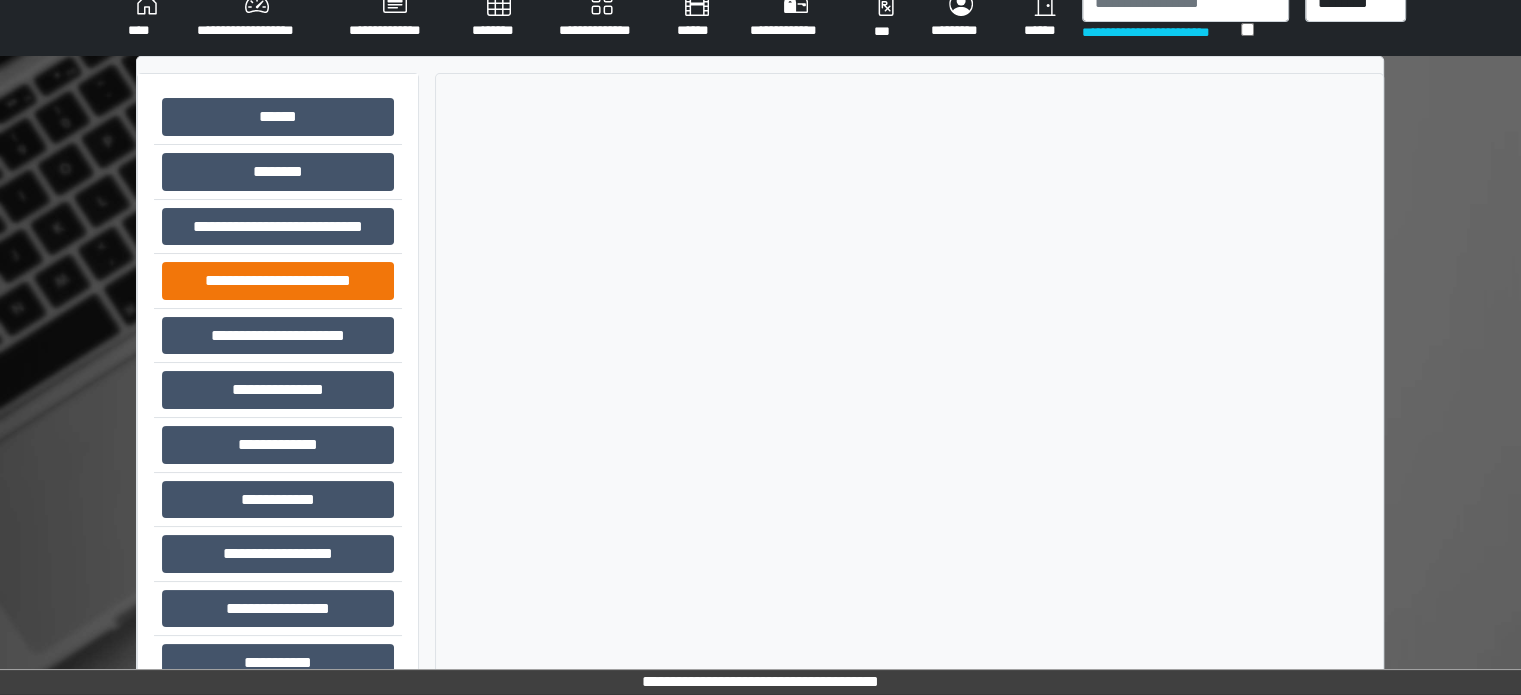 scroll, scrollTop: 0, scrollLeft: 0, axis: both 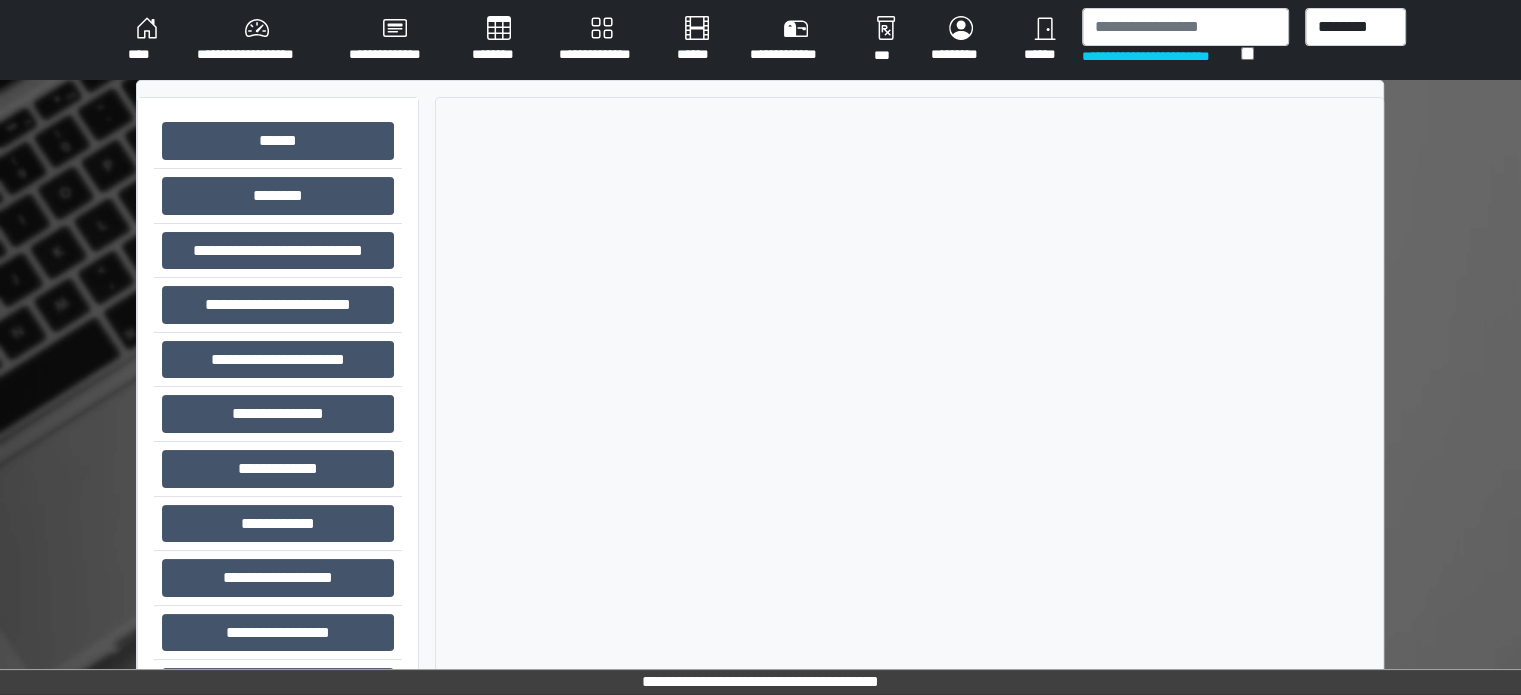click on "**********" at bounding box center [760, 40] 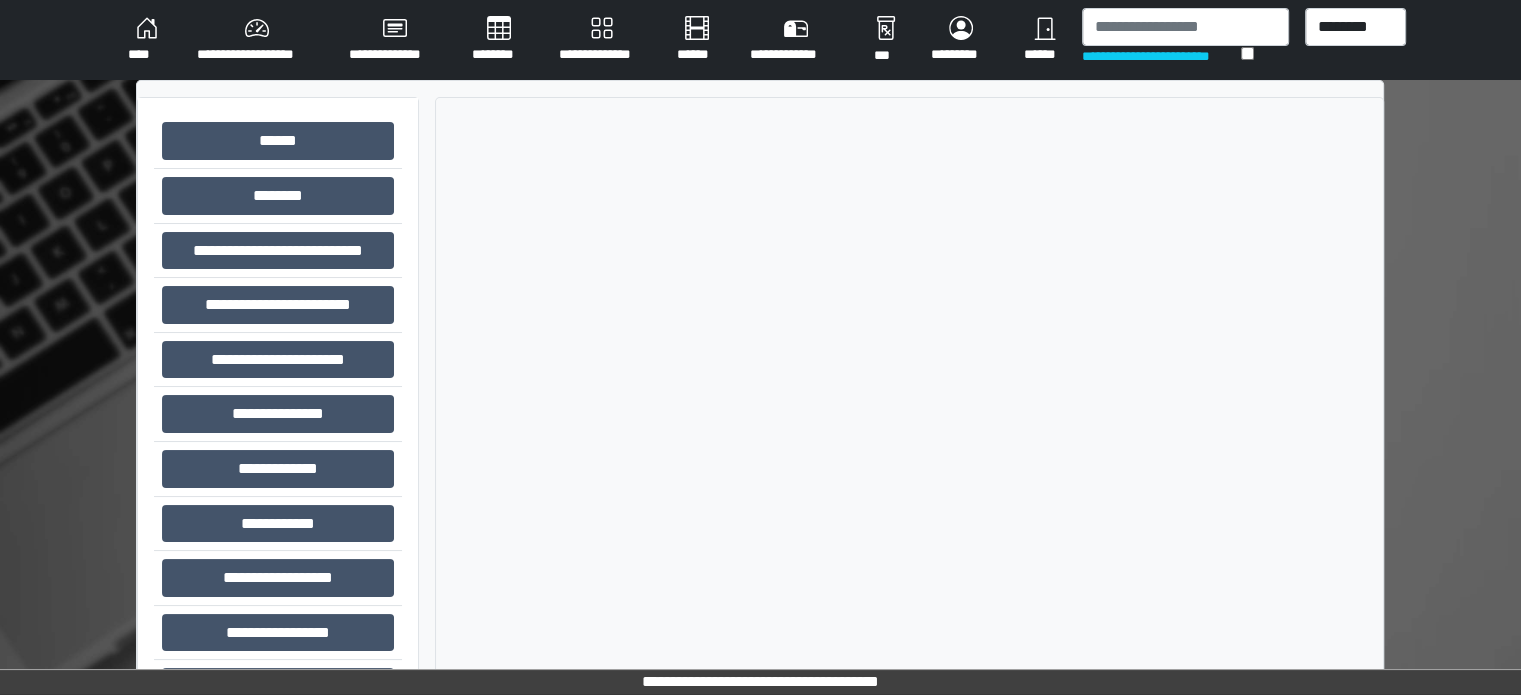 click on "**********" at bounding box center [257, 40] 